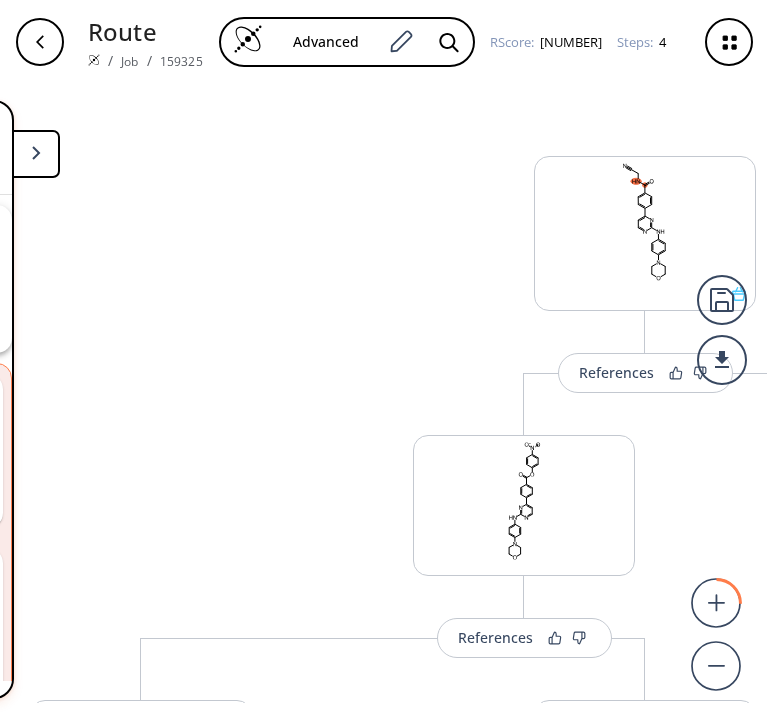 scroll, scrollTop: 0, scrollLeft: 0, axis: both 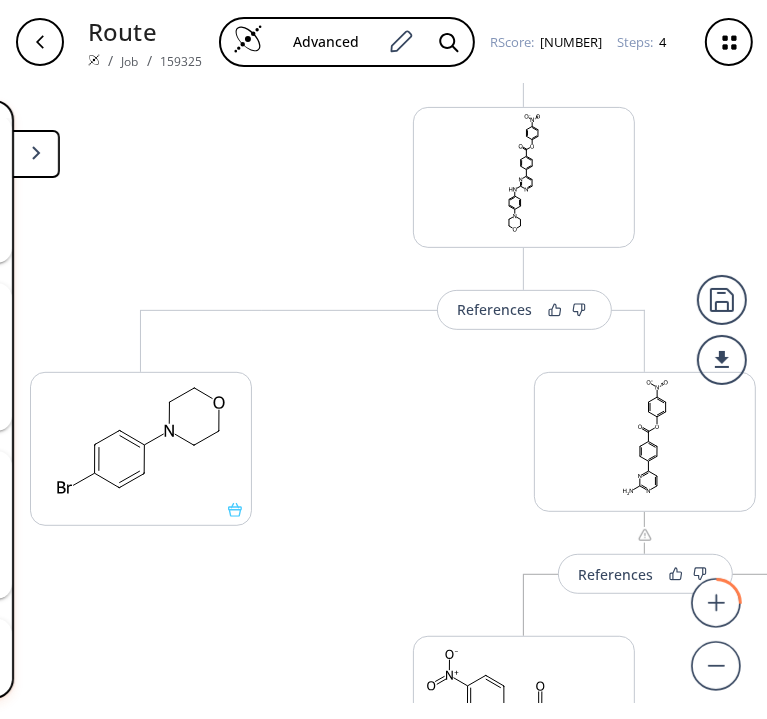 click at bounding box center (40, 42) 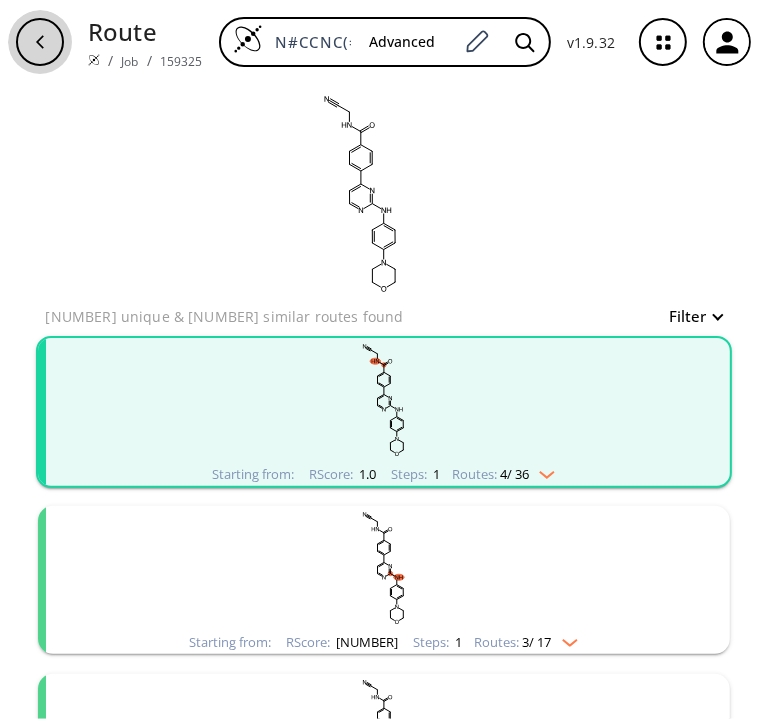 click at bounding box center [40, 42] 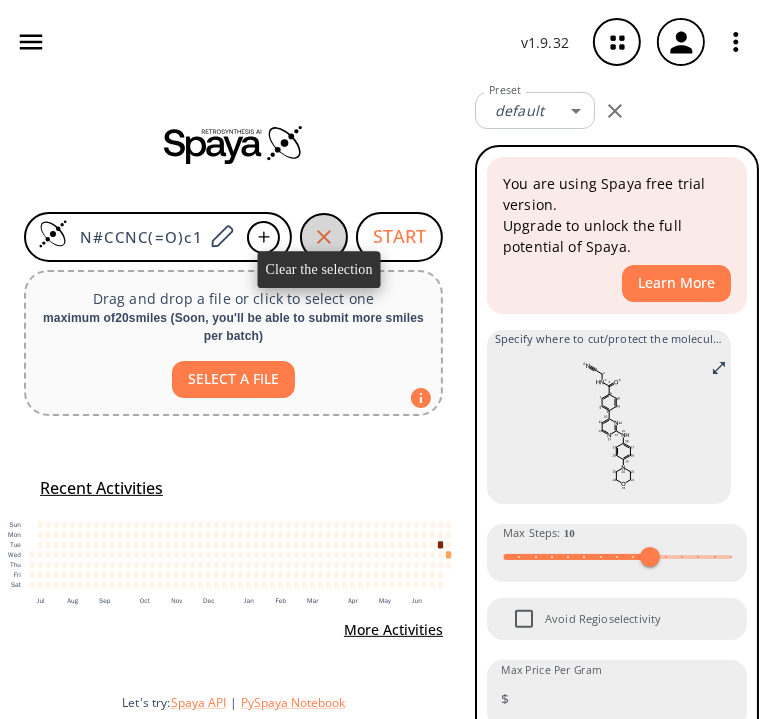 click at bounding box center (324, 237) 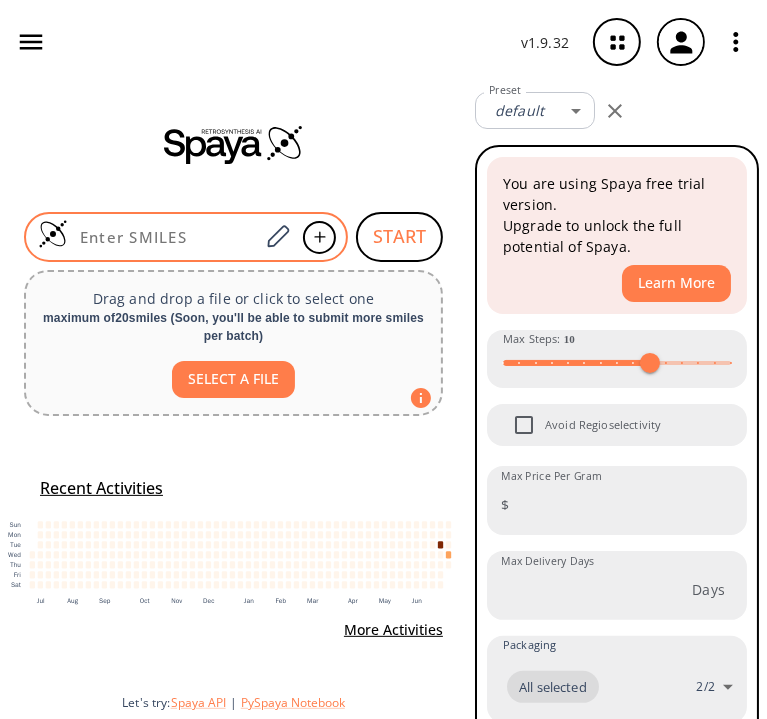 click at bounding box center (163, 237) 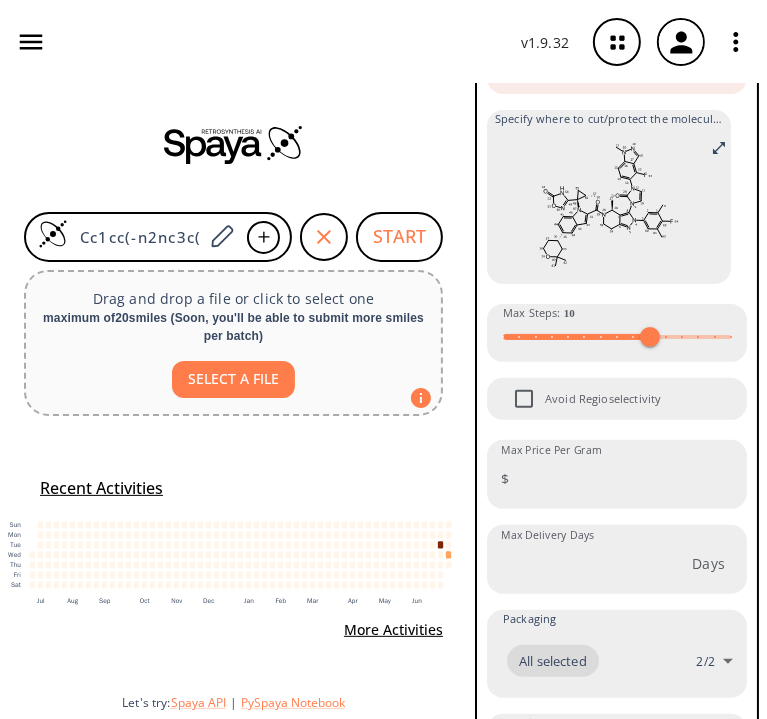 scroll, scrollTop: 274, scrollLeft: 0, axis: vertical 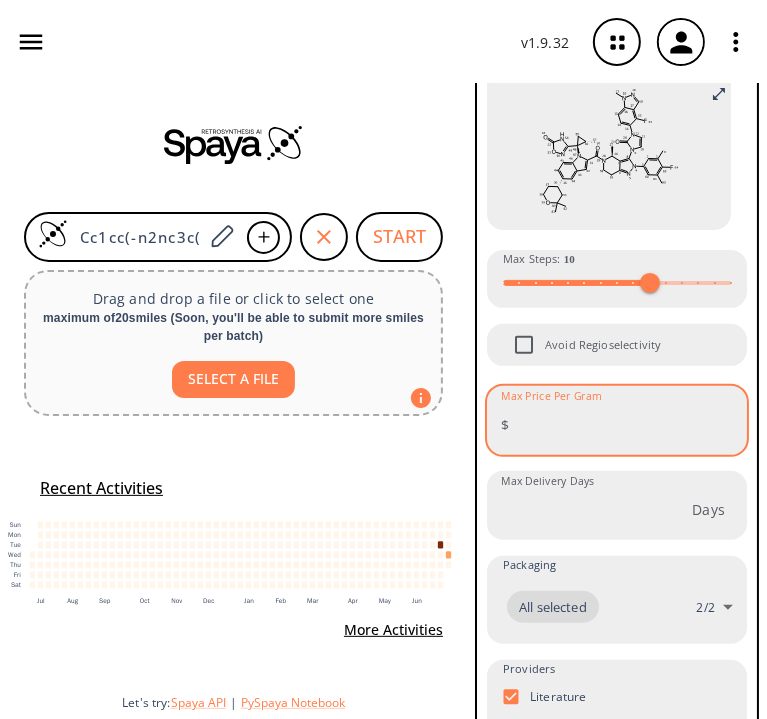 click on "Max Price Per Gram" at bounding box center (632, 424) 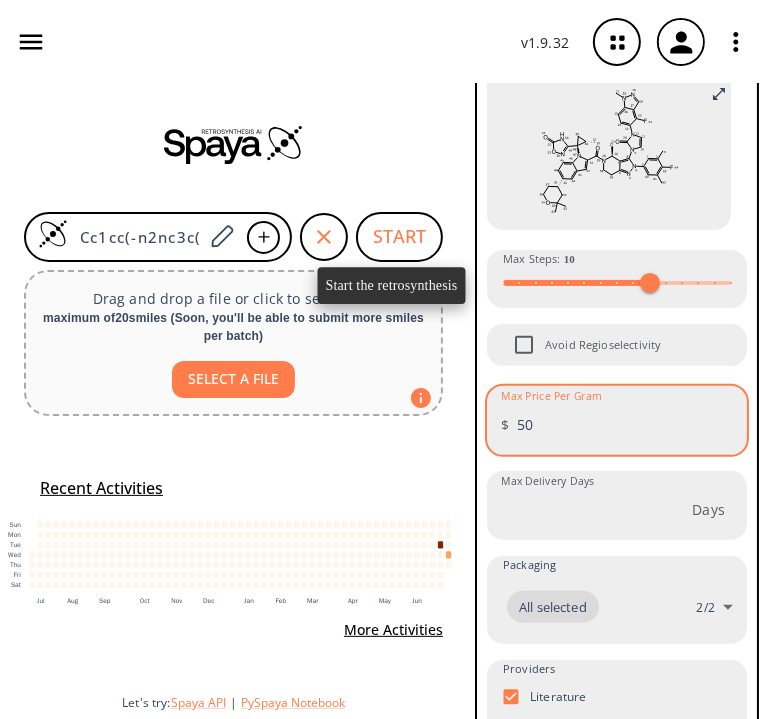 type on "50" 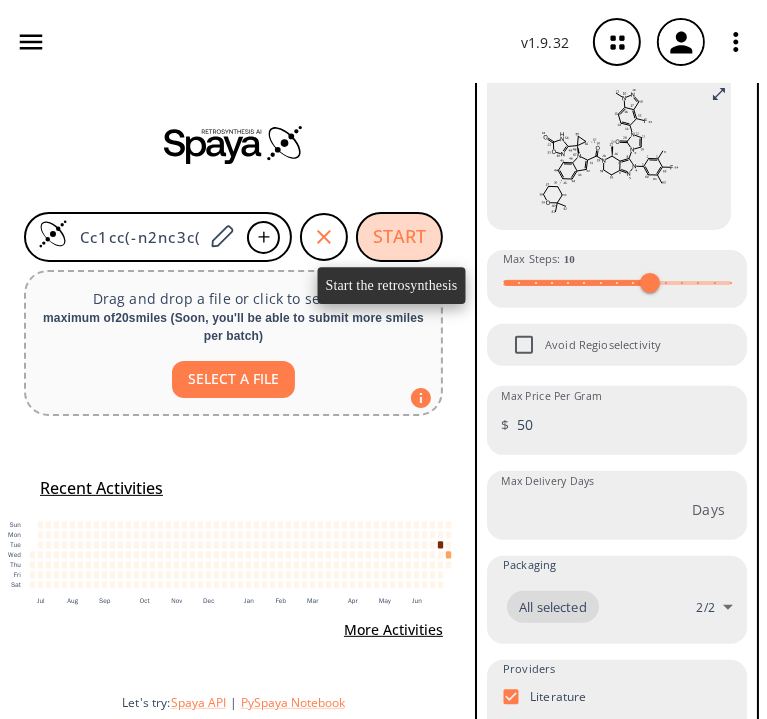 click on "START" at bounding box center [399, 237] 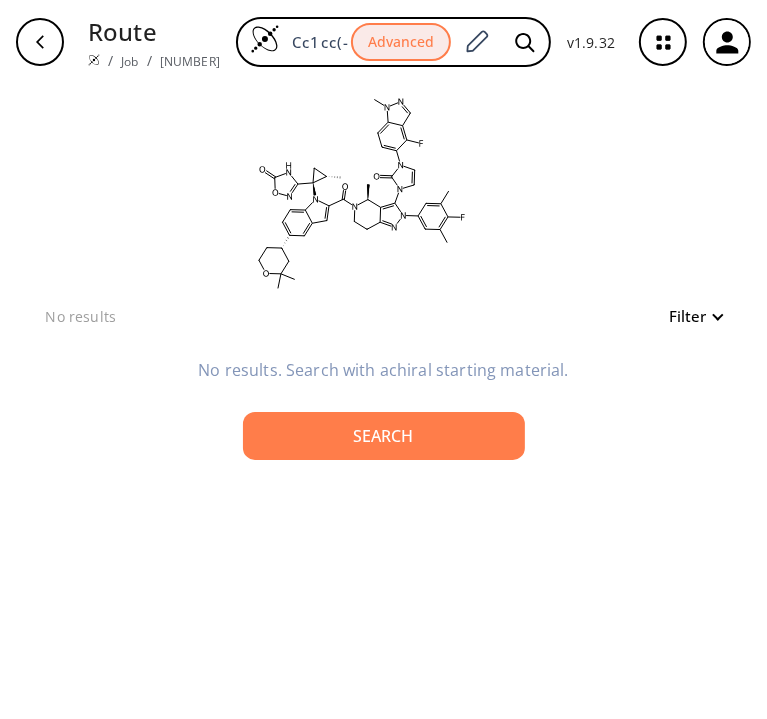 click on "No results. Search with achiral starting material." at bounding box center (384, 370) 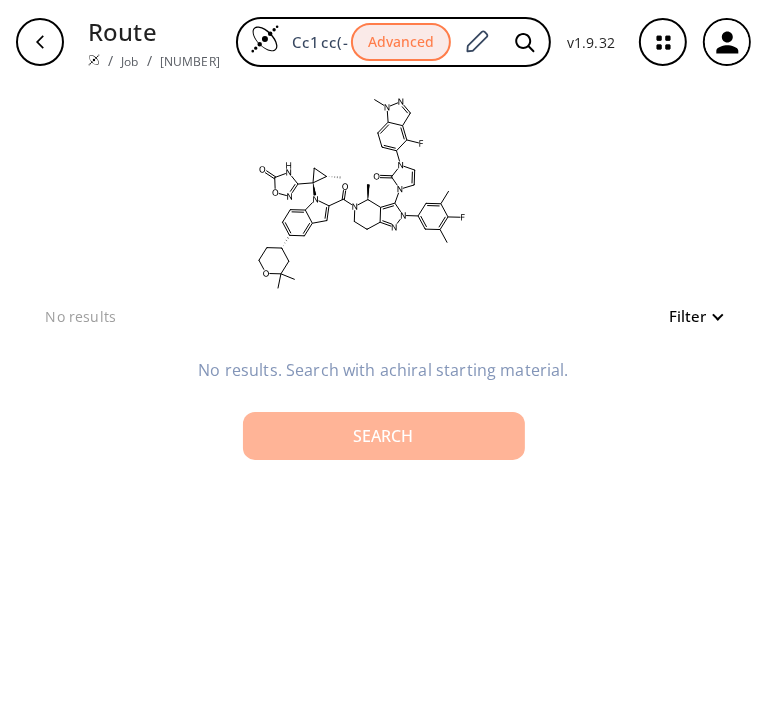 click on "Search" at bounding box center (384, 436) 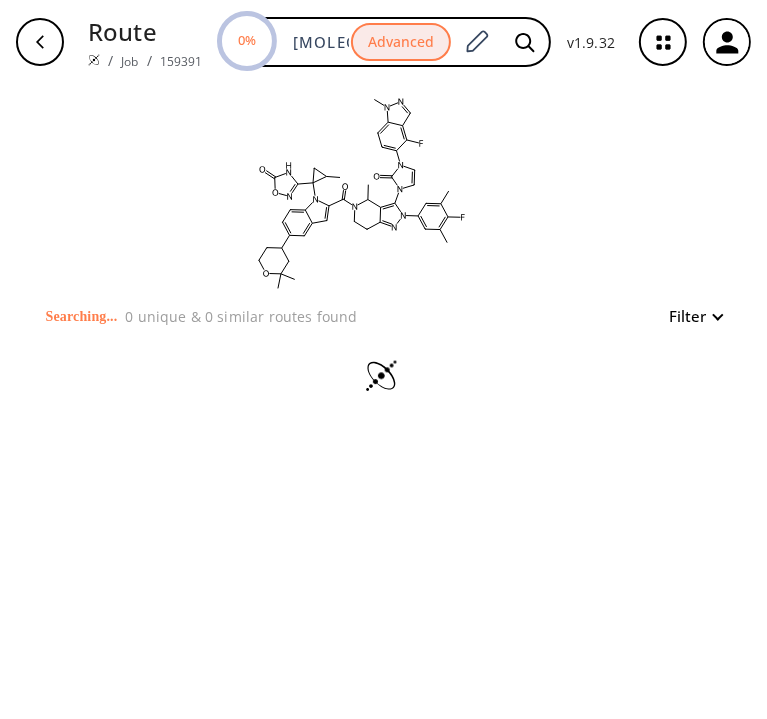 click on "Filter" at bounding box center [690, 316] 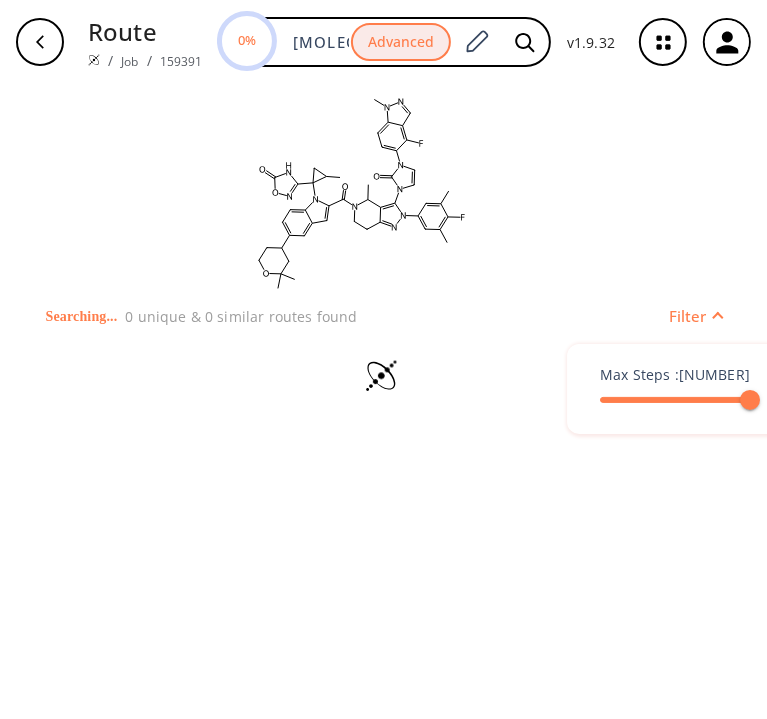 click at bounding box center (383, 359) 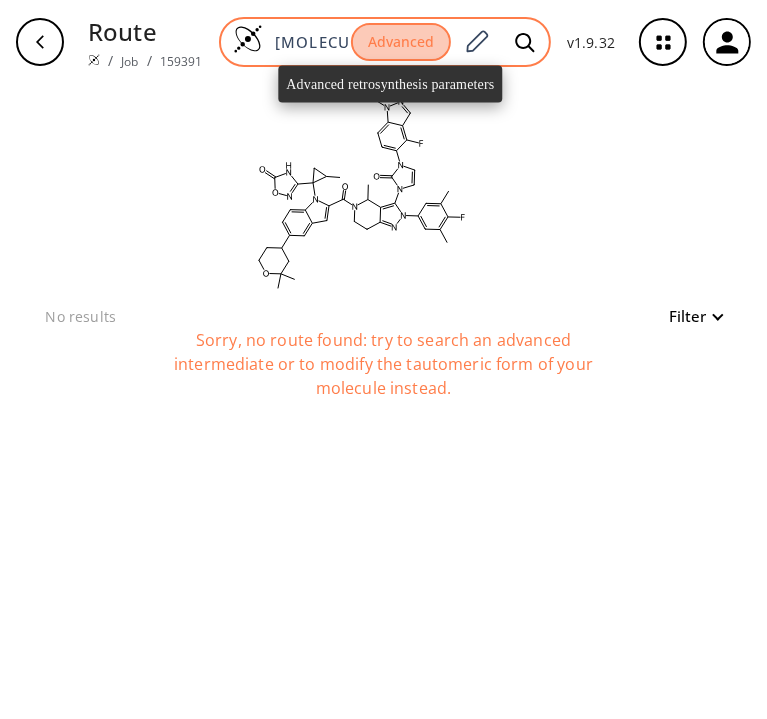 click on "Advanced" at bounding box center (401, 42) 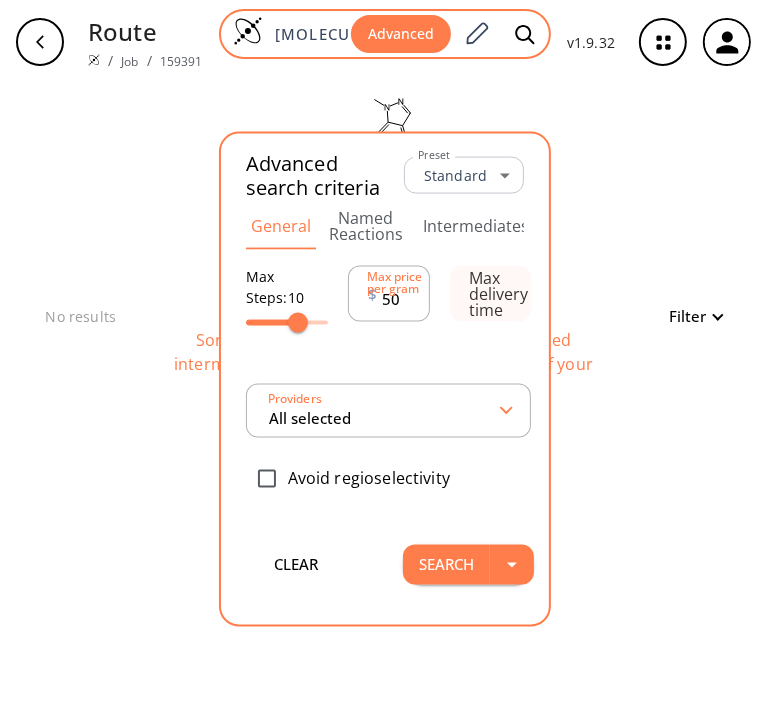 scroll, scrollTop: 0, scrollLeft: 1004, axis: horizontal 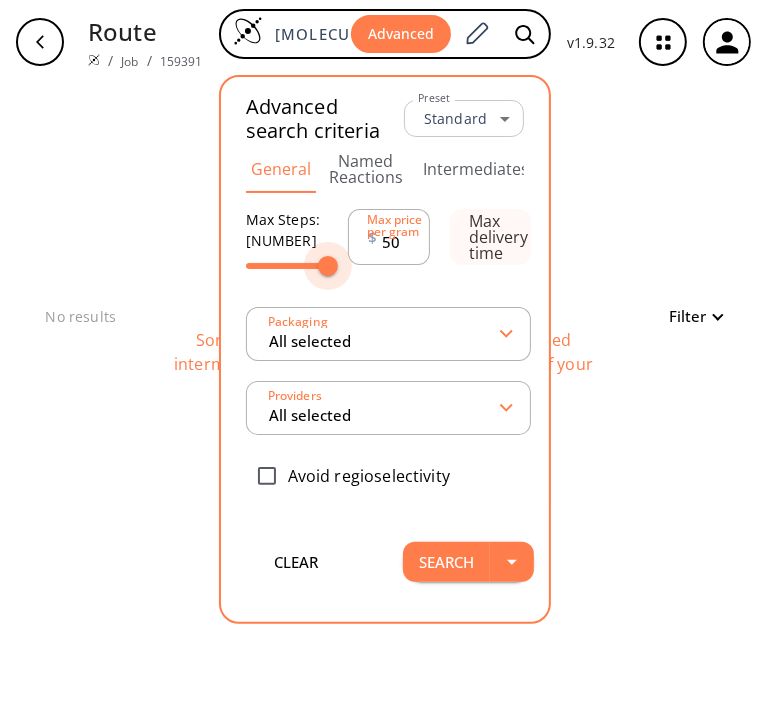 drag, startPoint x: 306, startPoint y: 273, endPoint x: 357, endPoint y: 277, distance: 51.156624 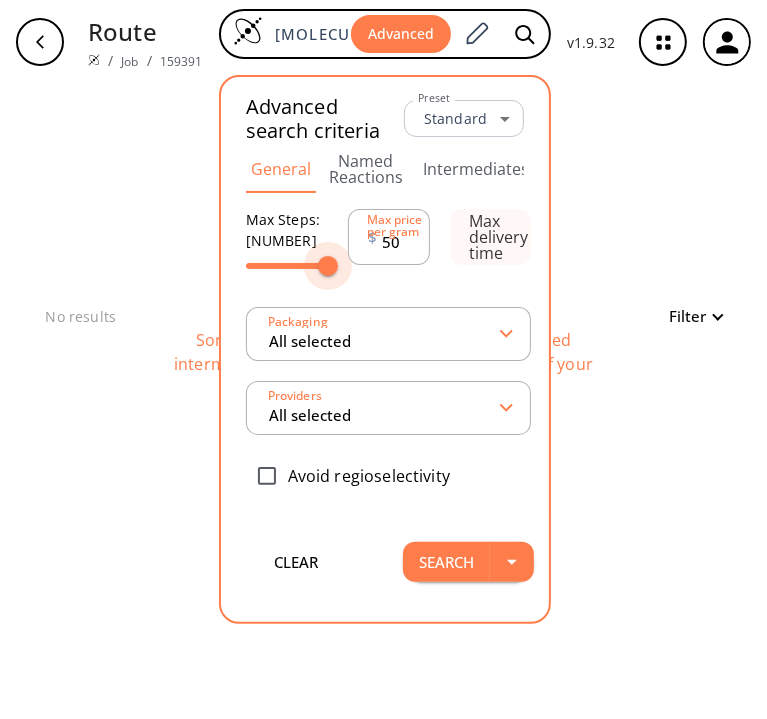 click on "Max delivery time Providers All selected Avoid regioselectivity" at bounding box center [385, 363] 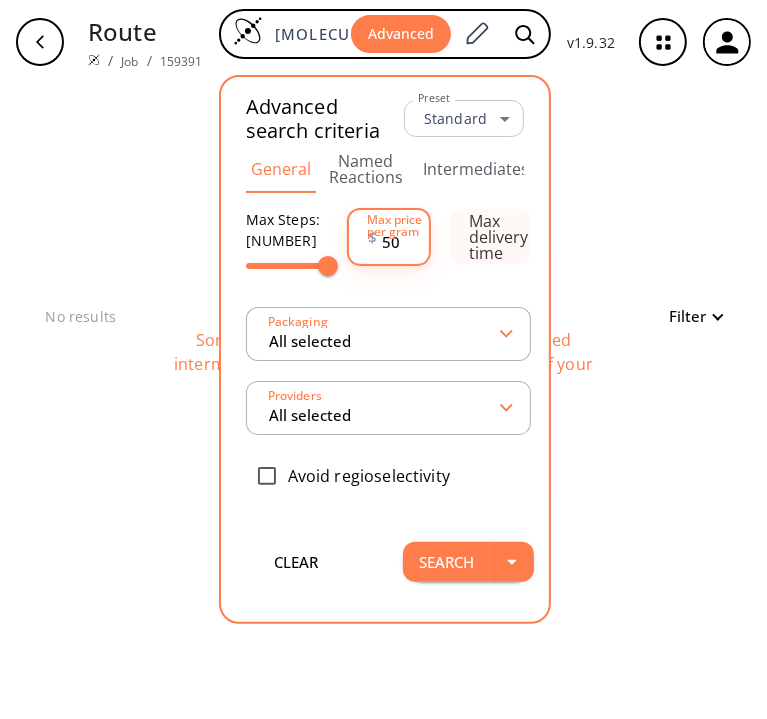 drag, startPoint x: 396, startPoint y: 245, endPoint x: 360, endPoint y: 245, distance: 36 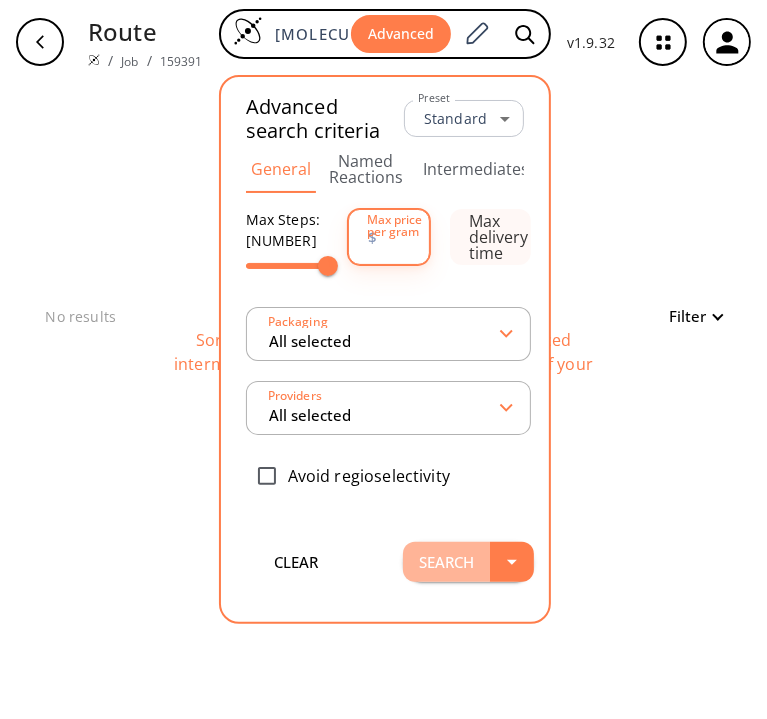 type 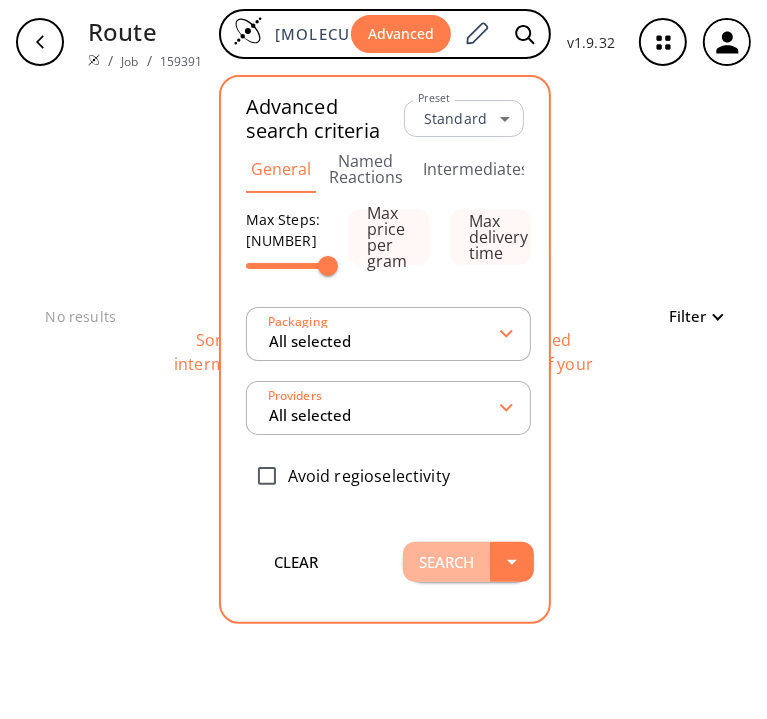 click on "Search" at bounding box center [446, 562] 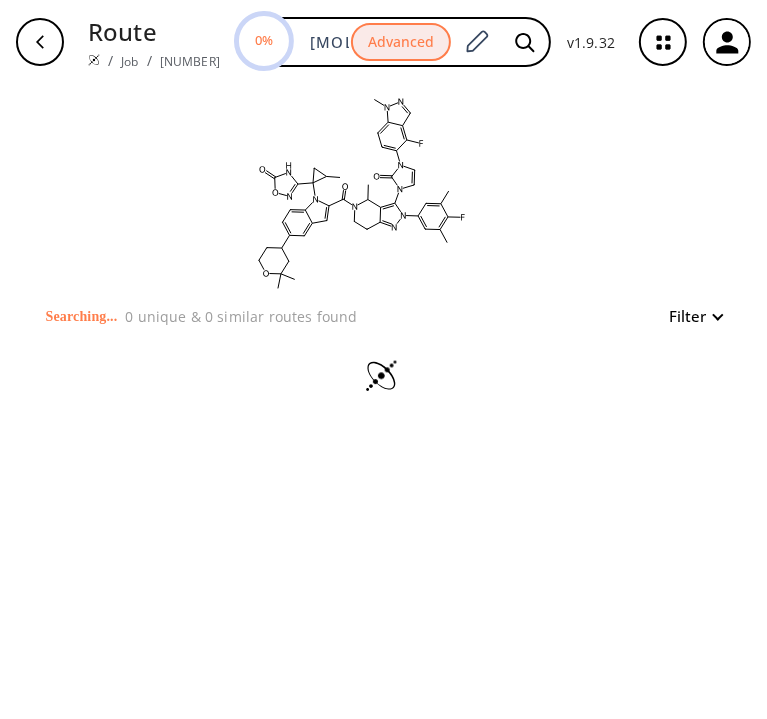 click at bounding box center (368, 192) 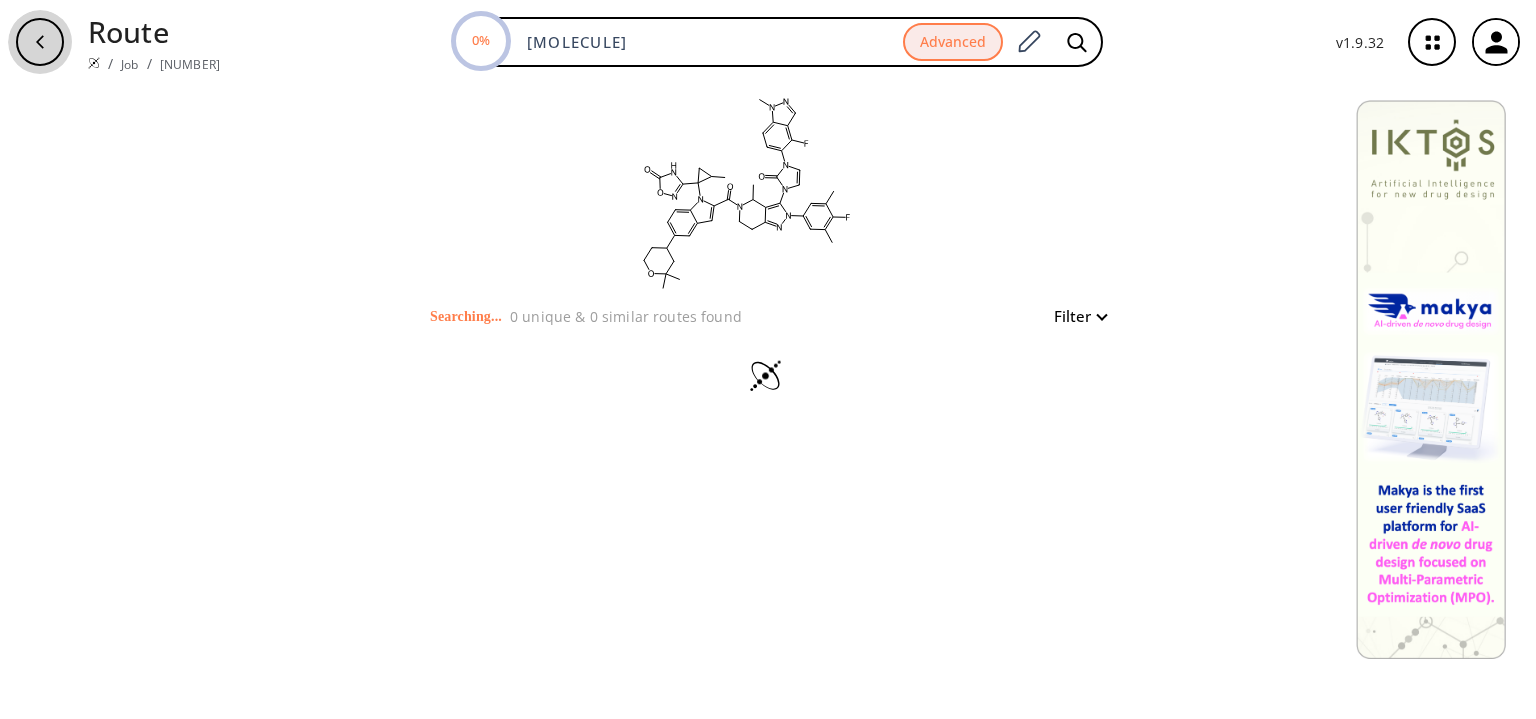 click at bounding box center [40, 42] 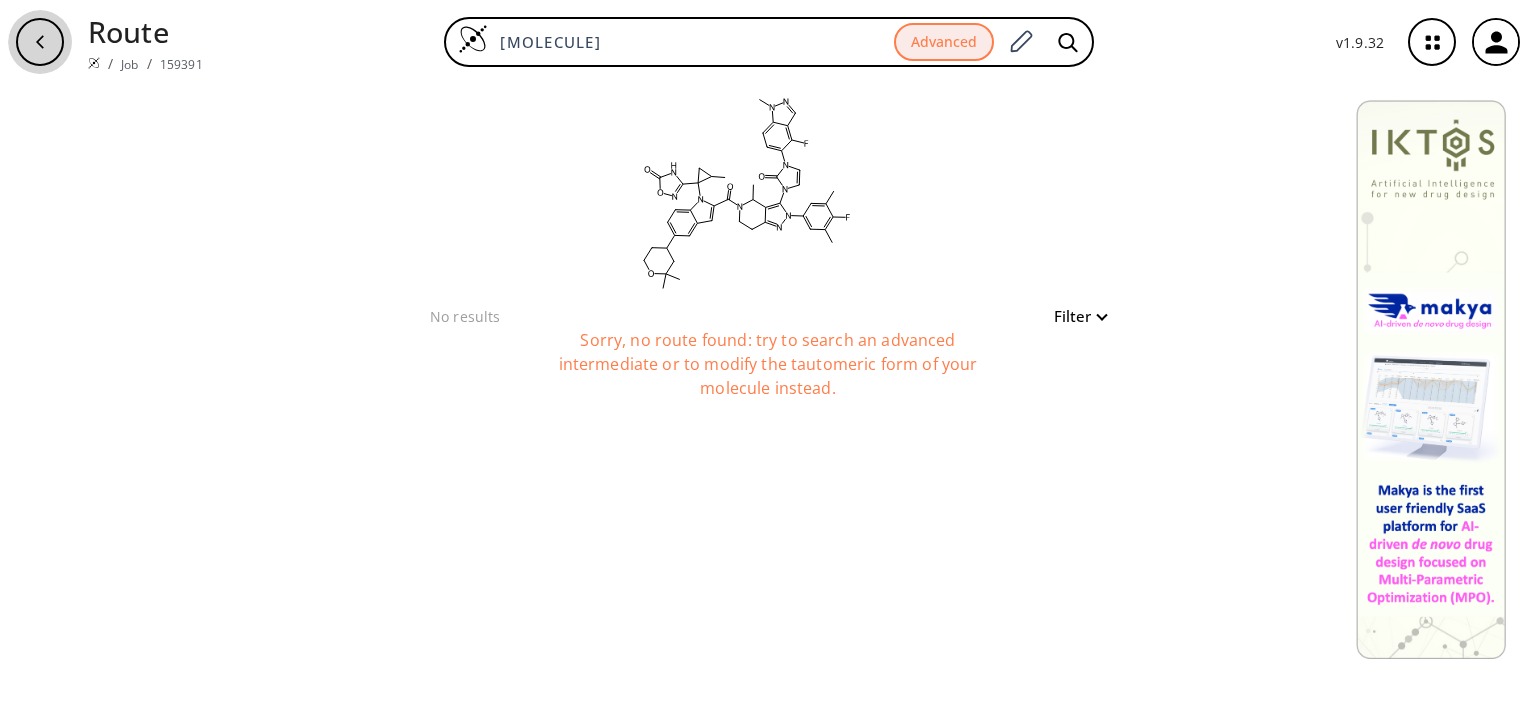 click at bounding box center (40, 42) 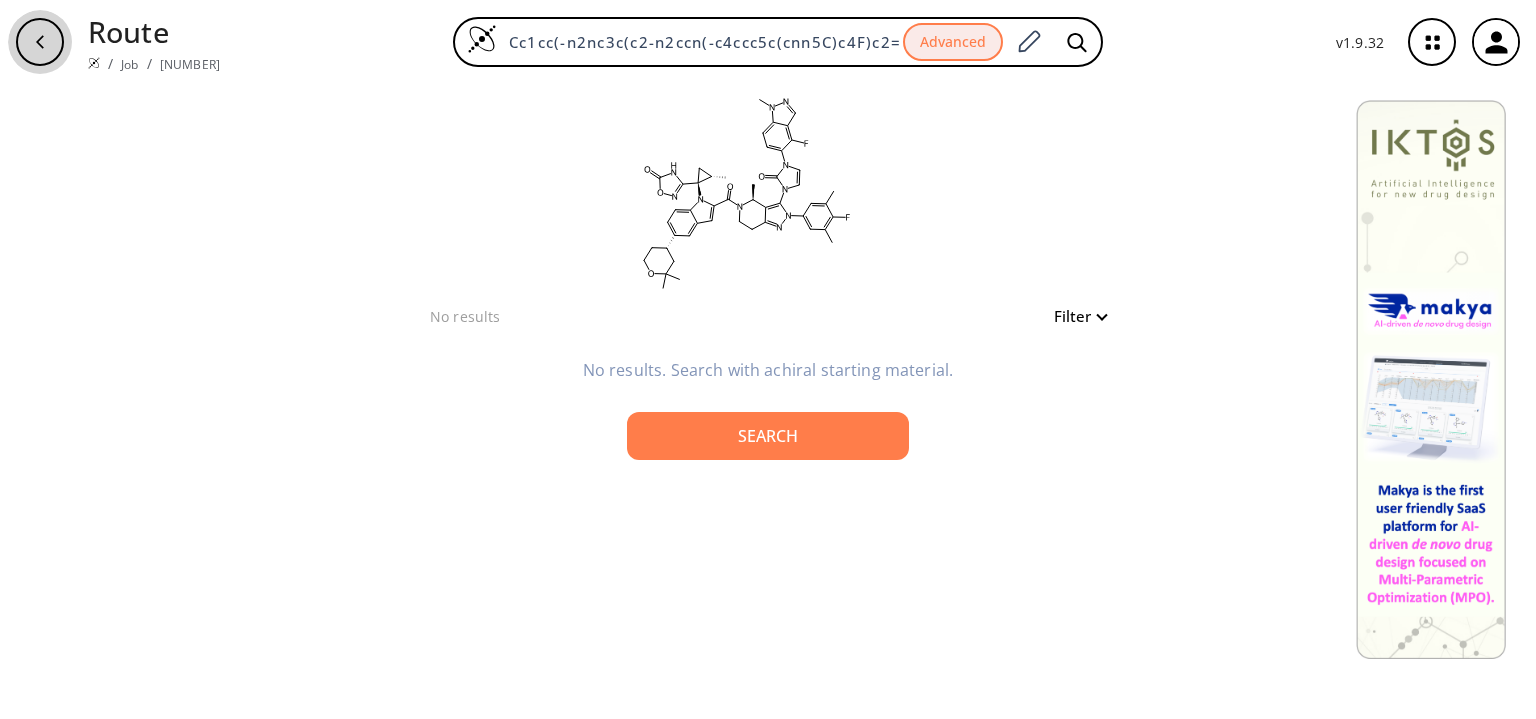 click at bounding box center [40, 42] 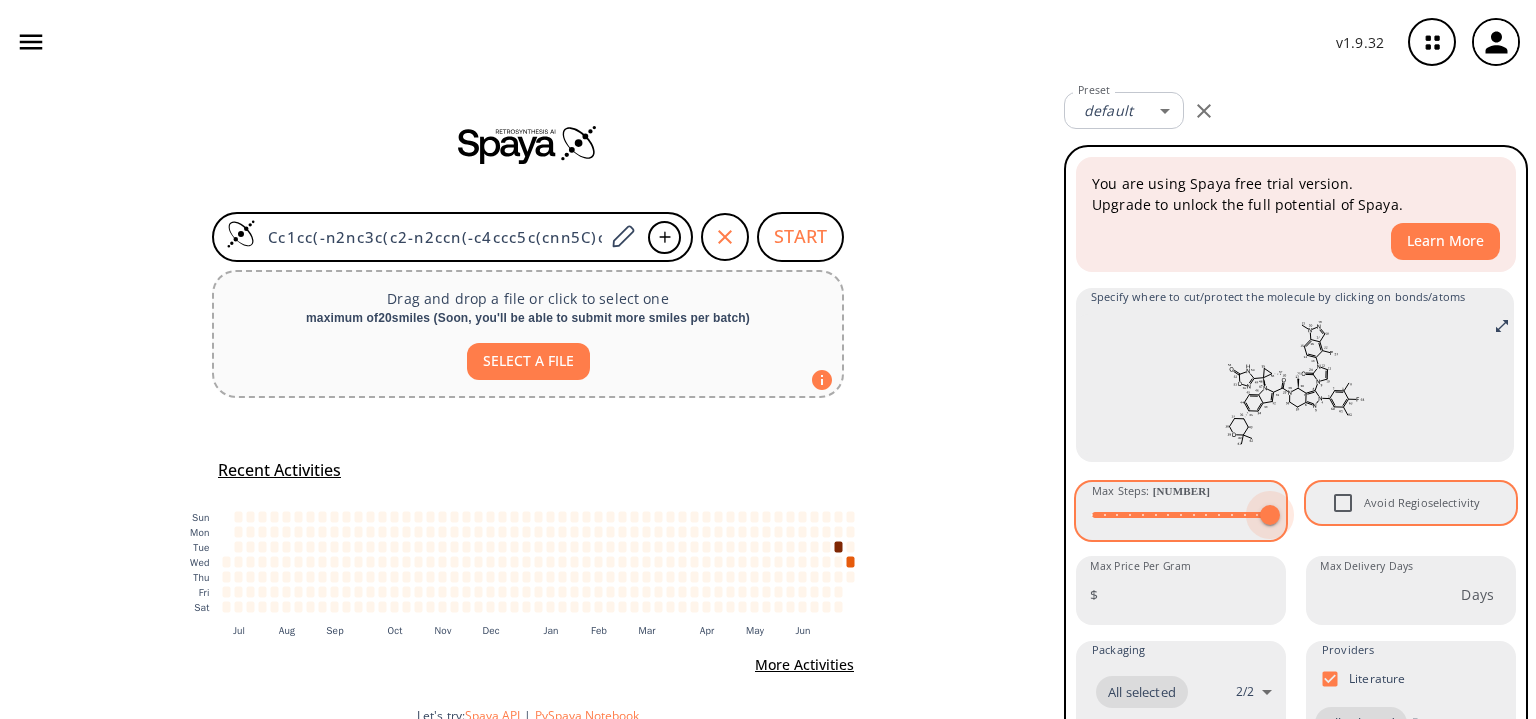 drag, startPoint x: 1208, startPoint y: 512, endPoint x: 1317, endPoint y: 518, distance: 109.165016 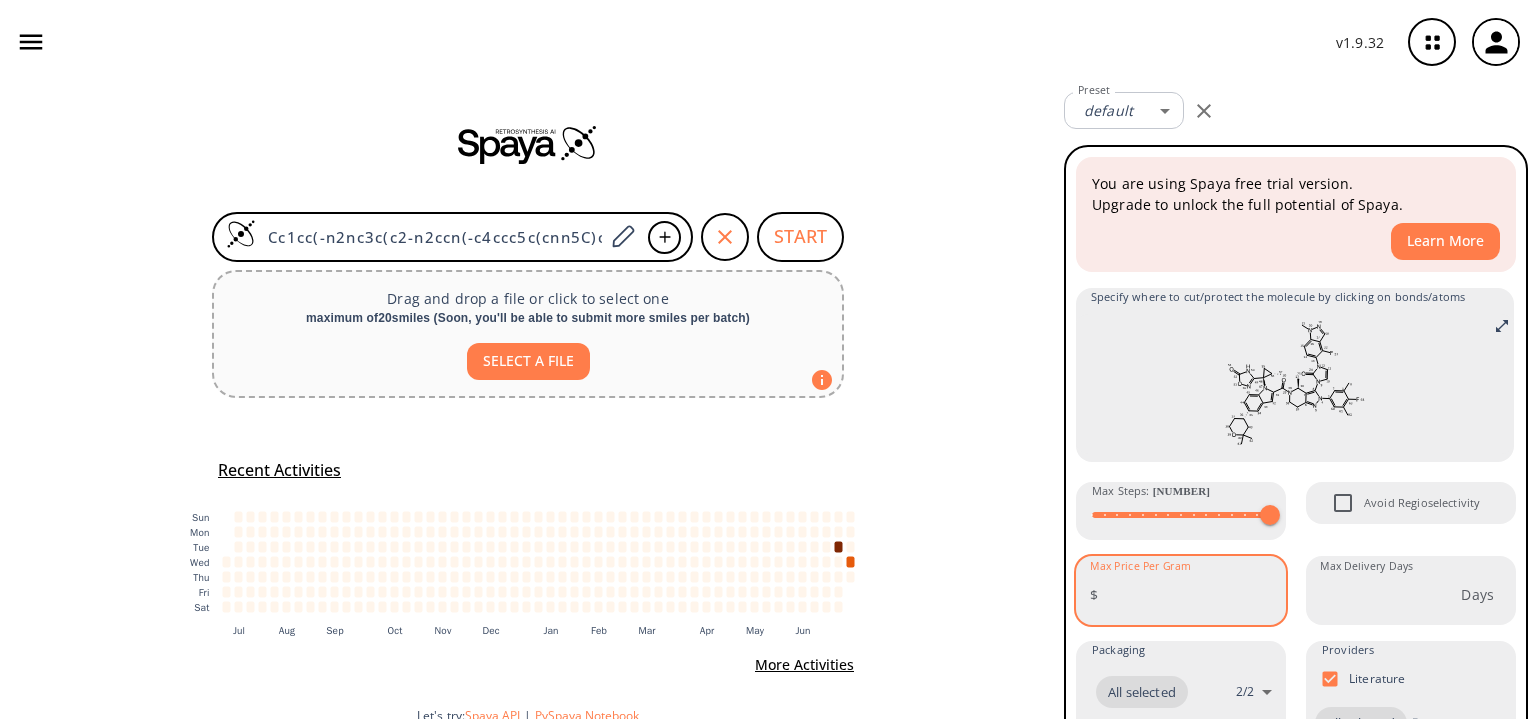 click on "Max Price Per Gram" at bounding box center [1196, 594] 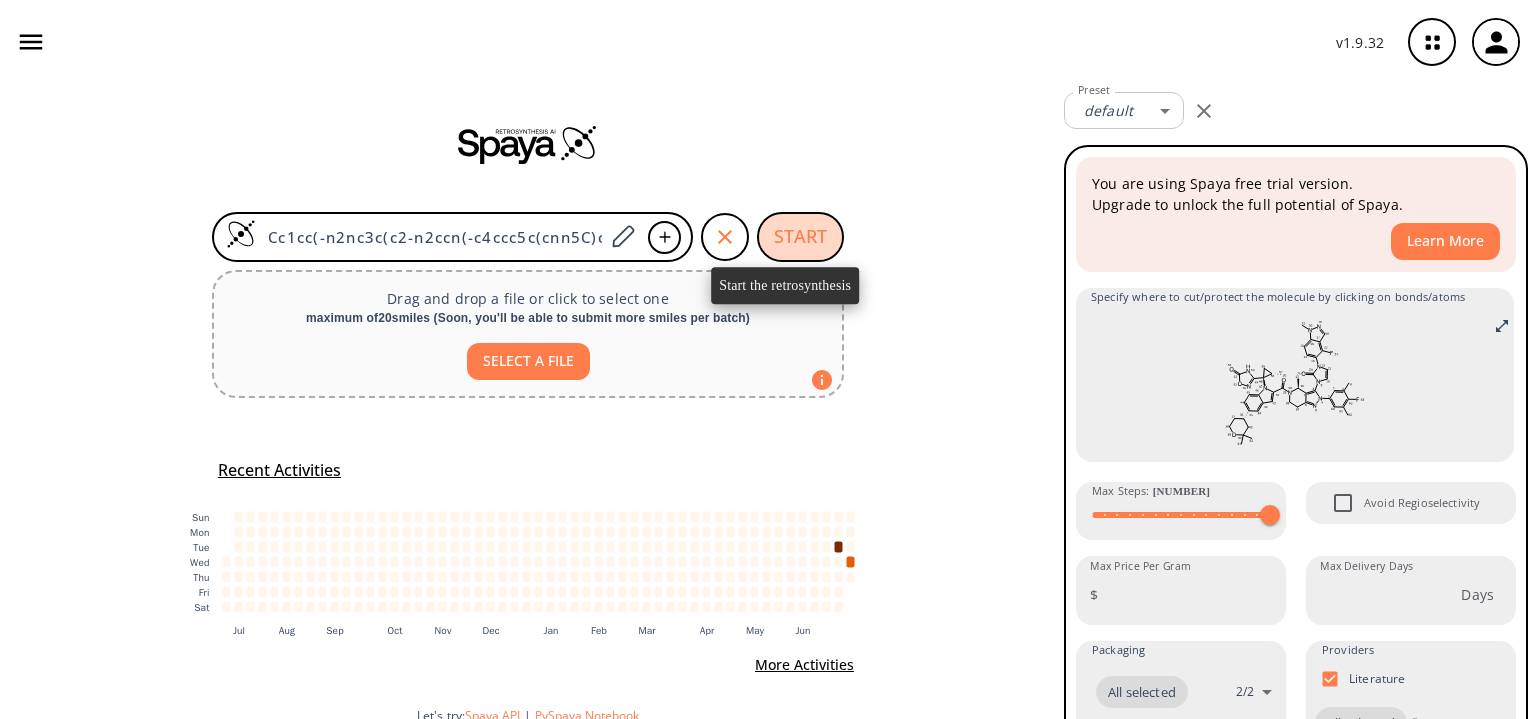 click on "START" at bounding box center (800, 237) 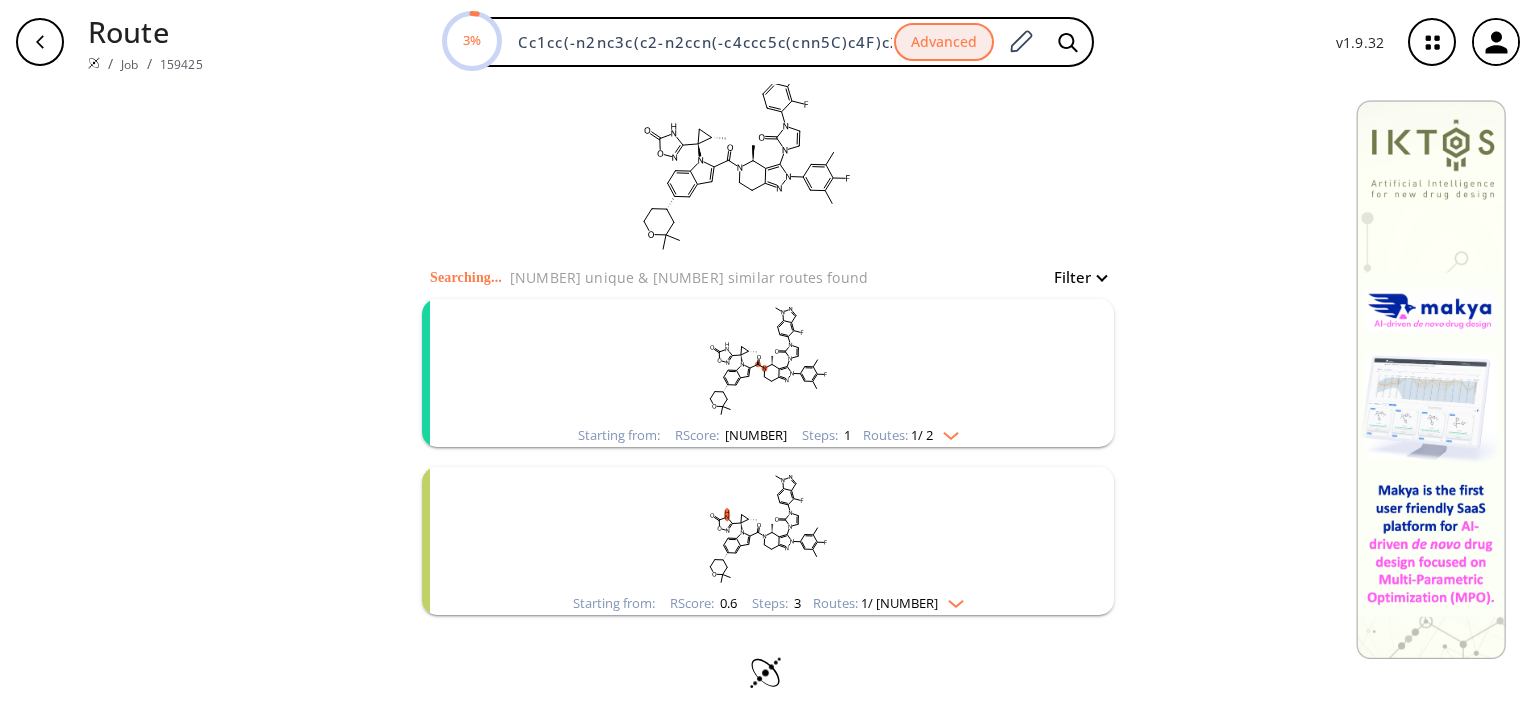 scroll, scrollTop: 44, scrollLeft: 0, axis: vertical 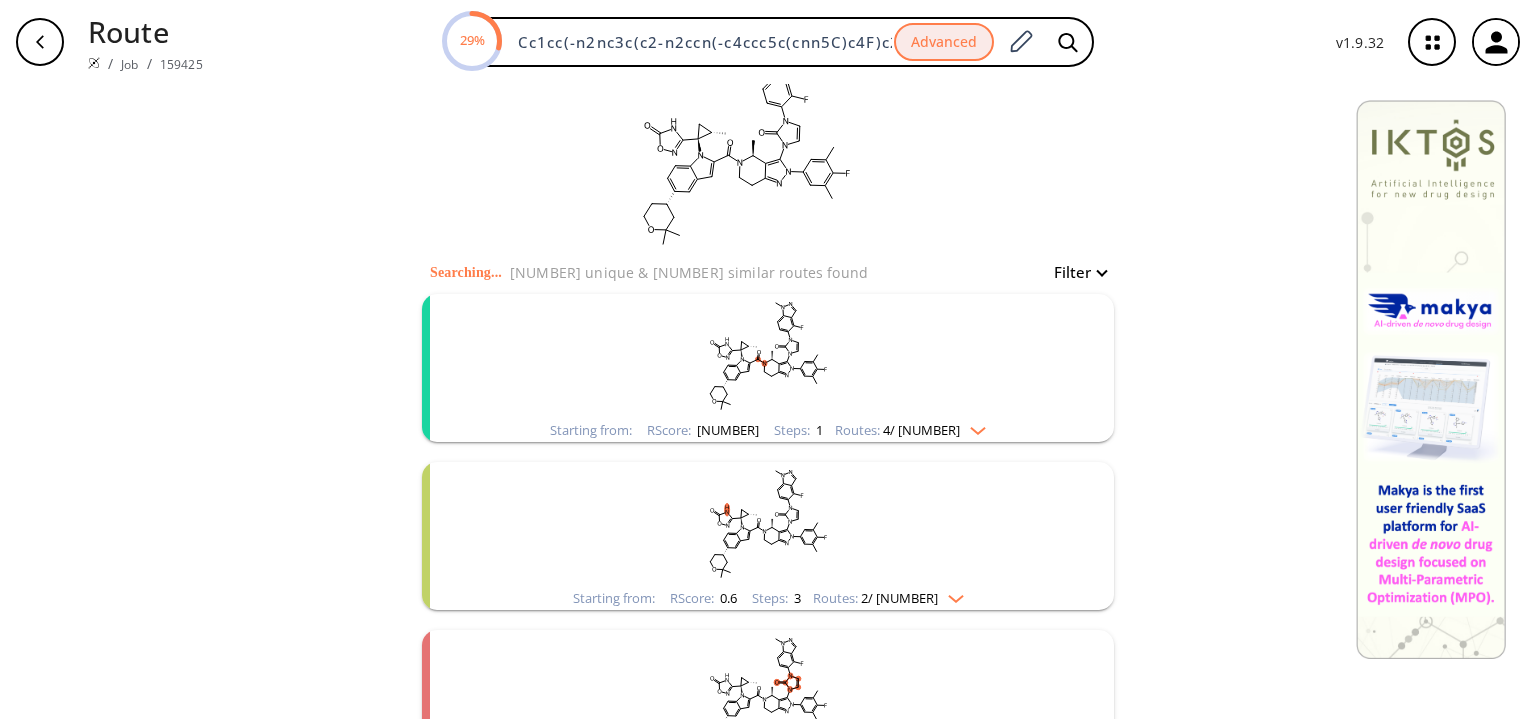 click at bounding box center (973, 427) 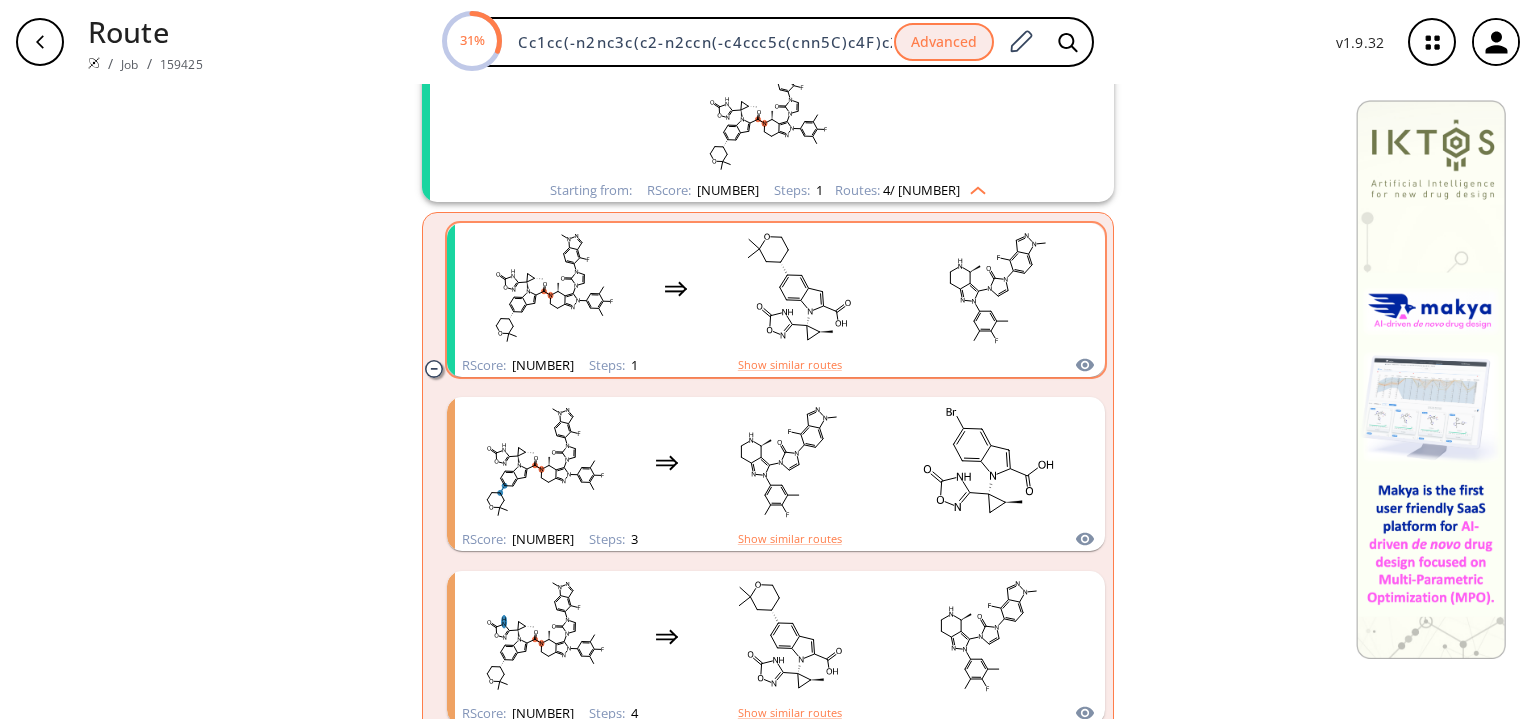 scroll, scrollTop: 284, scrollLeft: 0, axis: vertical 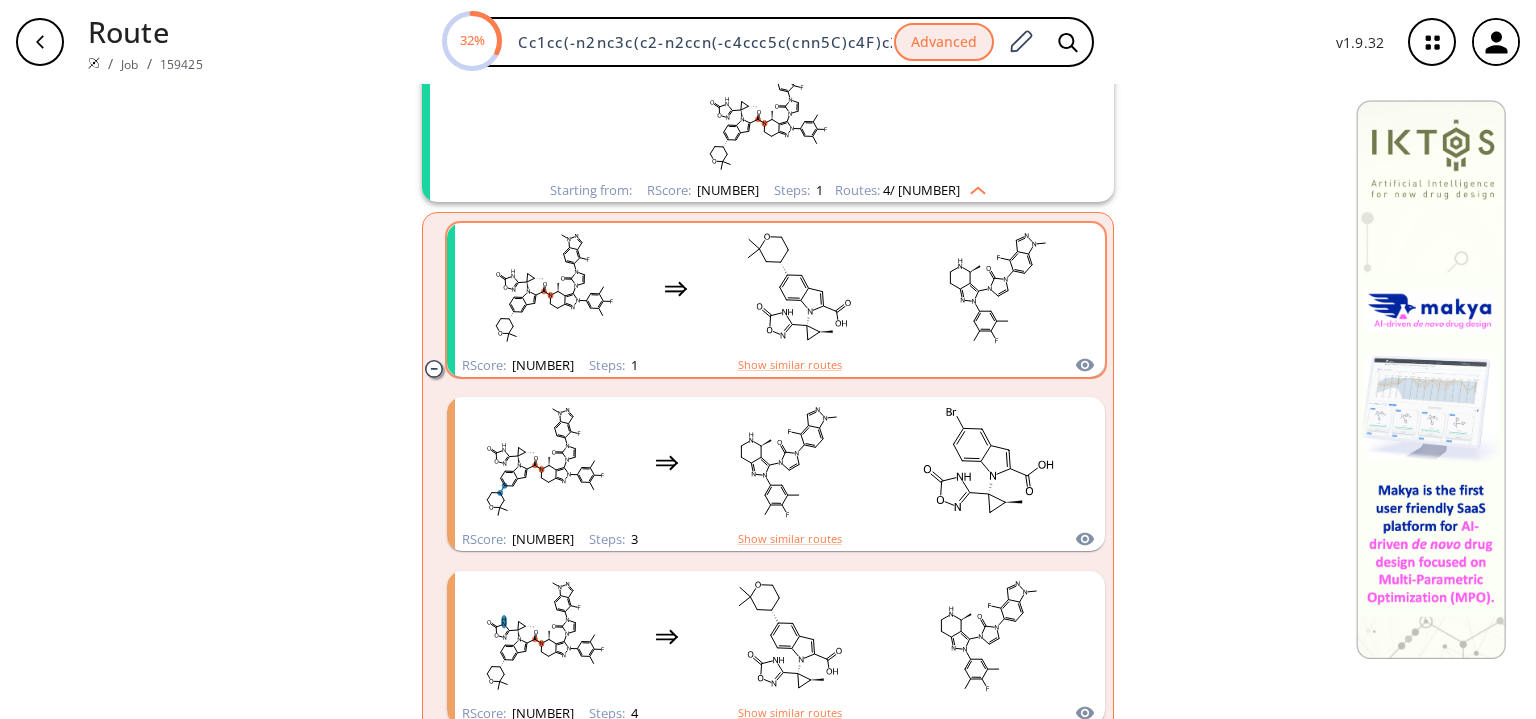 click at bounding box center (998, 288) 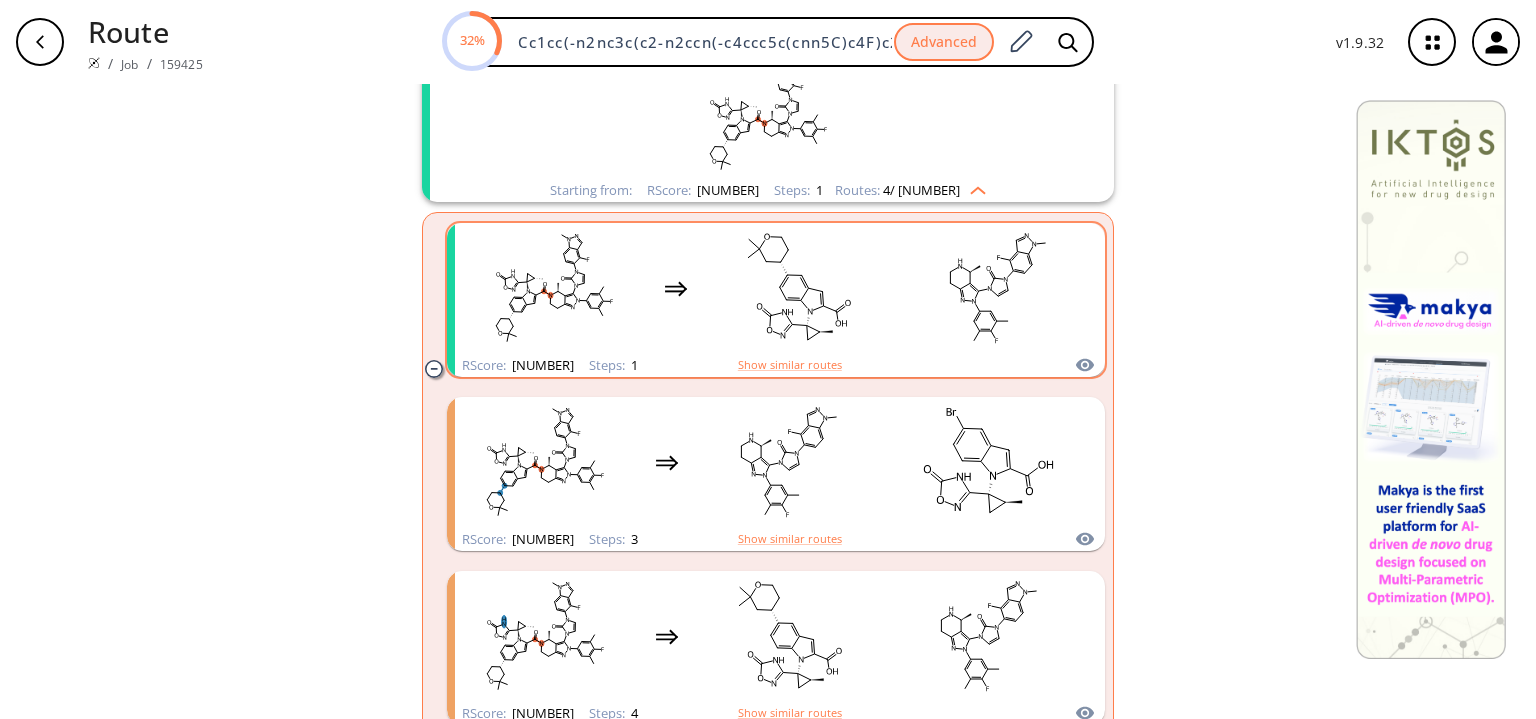 scroll, scrollTop: 0, scrollLeft: 0, axis: both 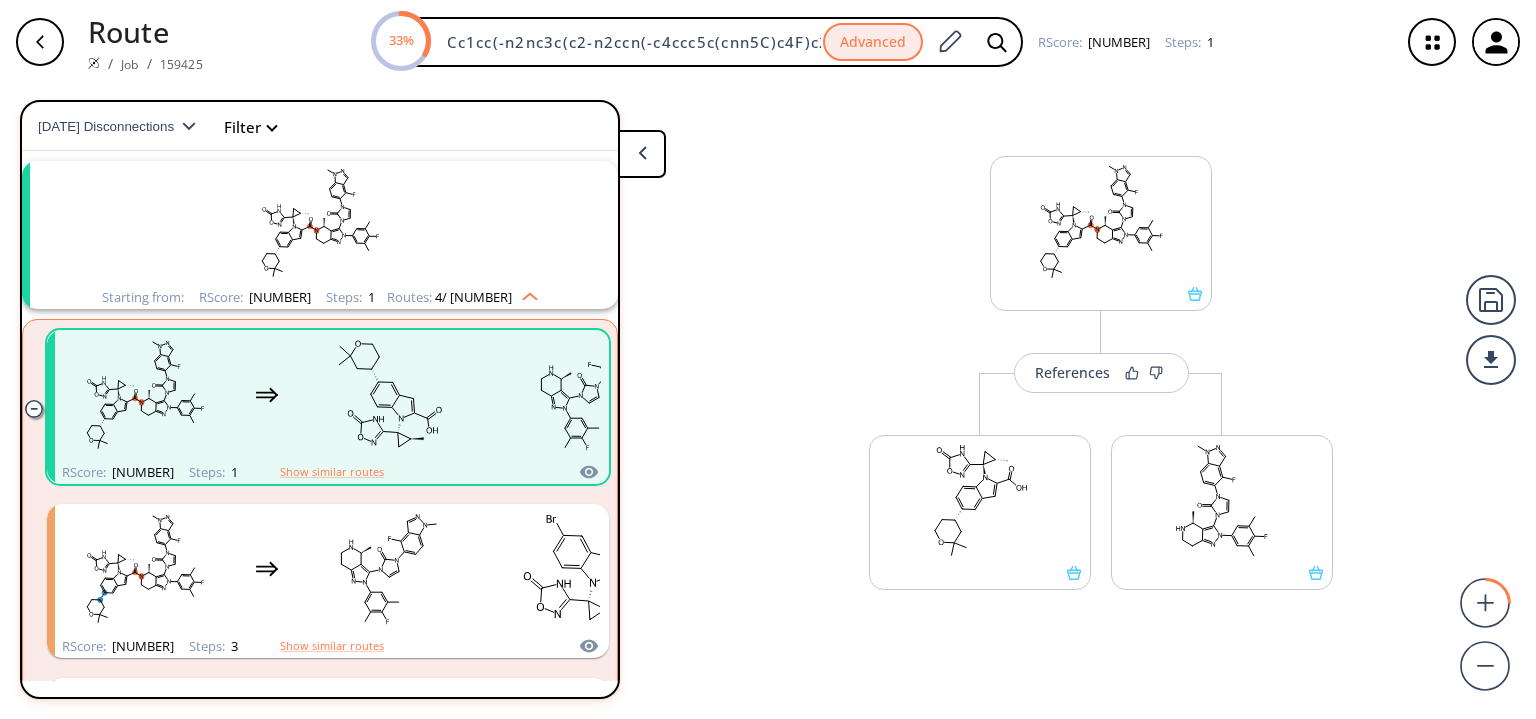 drag, startPoint x: 888, startPoint y: 395, endPoint x: 868, endPoint y: 255, distance: 141.42136 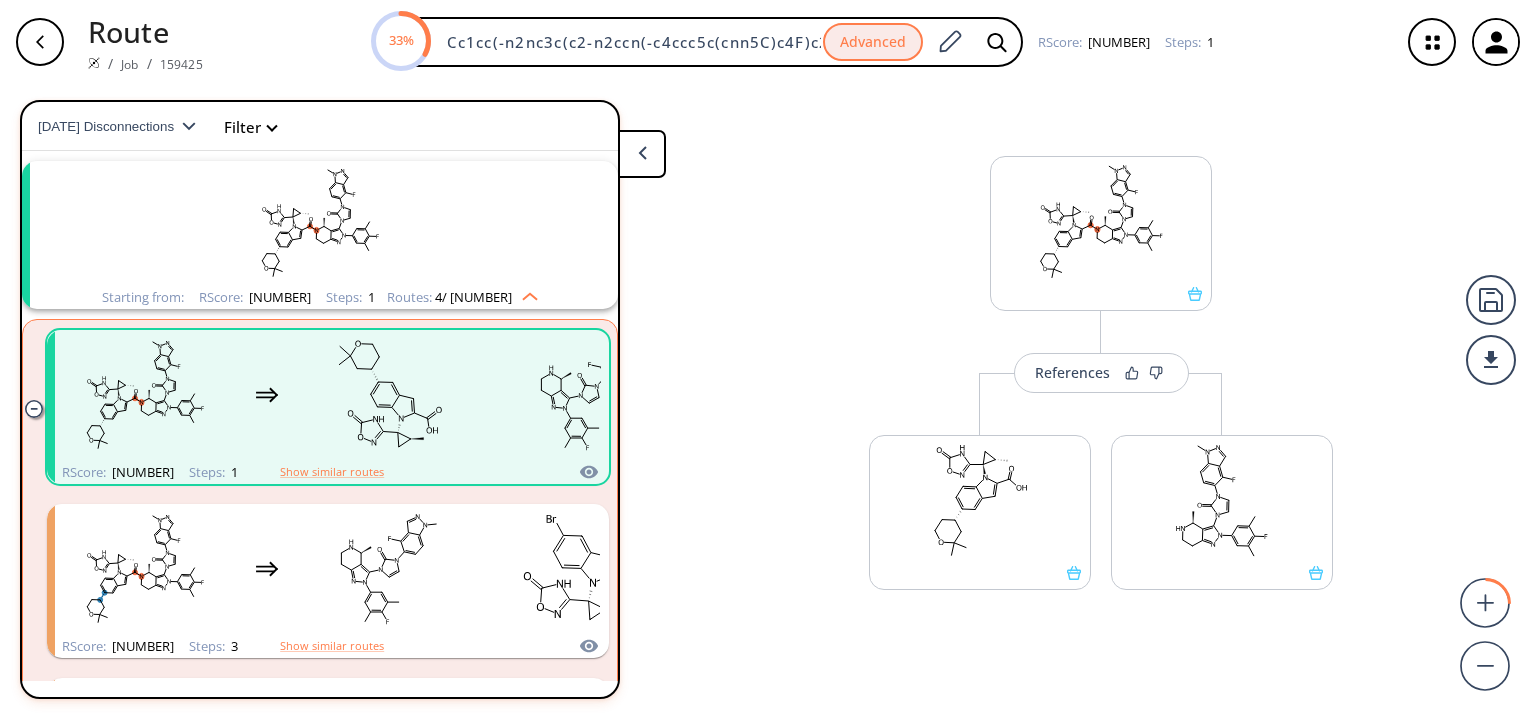 click on "References More routes from here More routes from here" at bounding box center (768, 393) 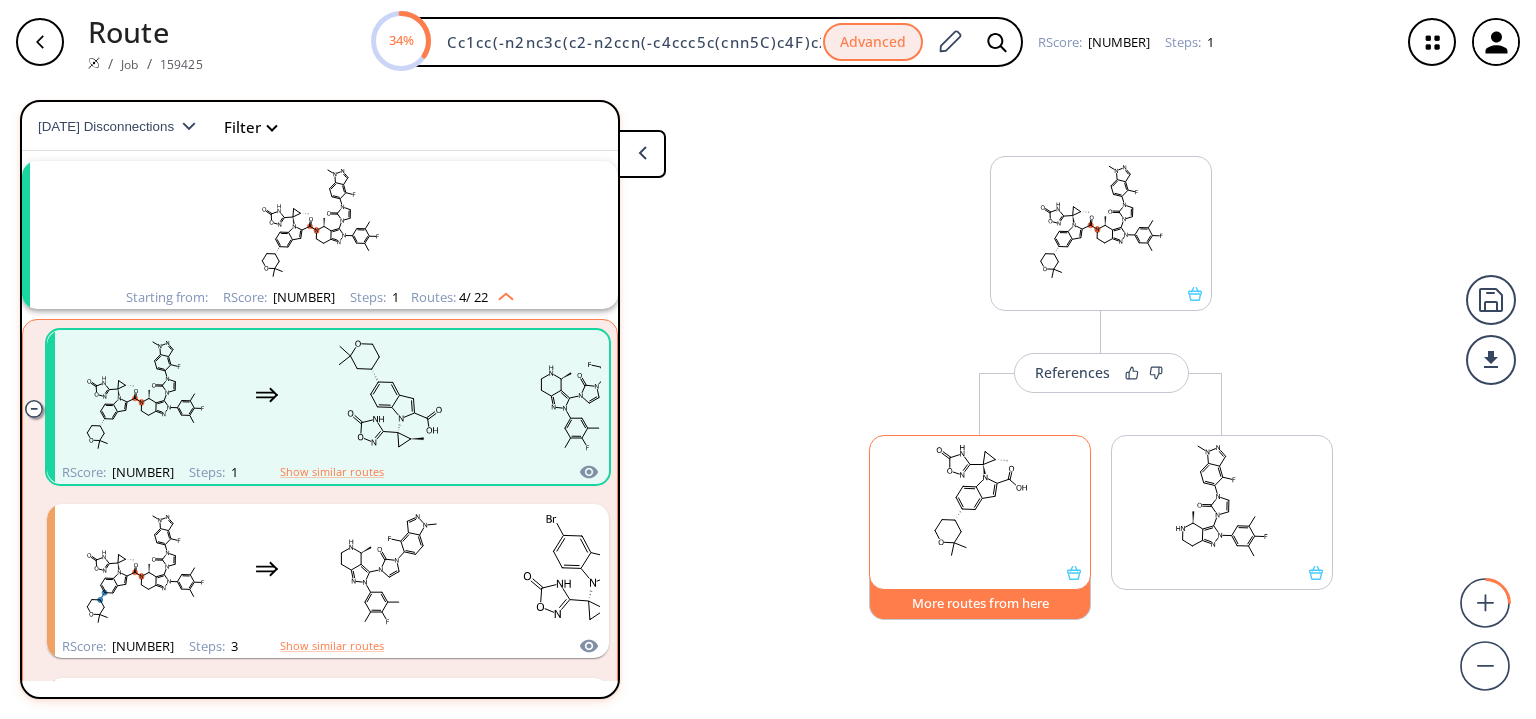 click on "More routes from here" at bounding box center (980, 598) 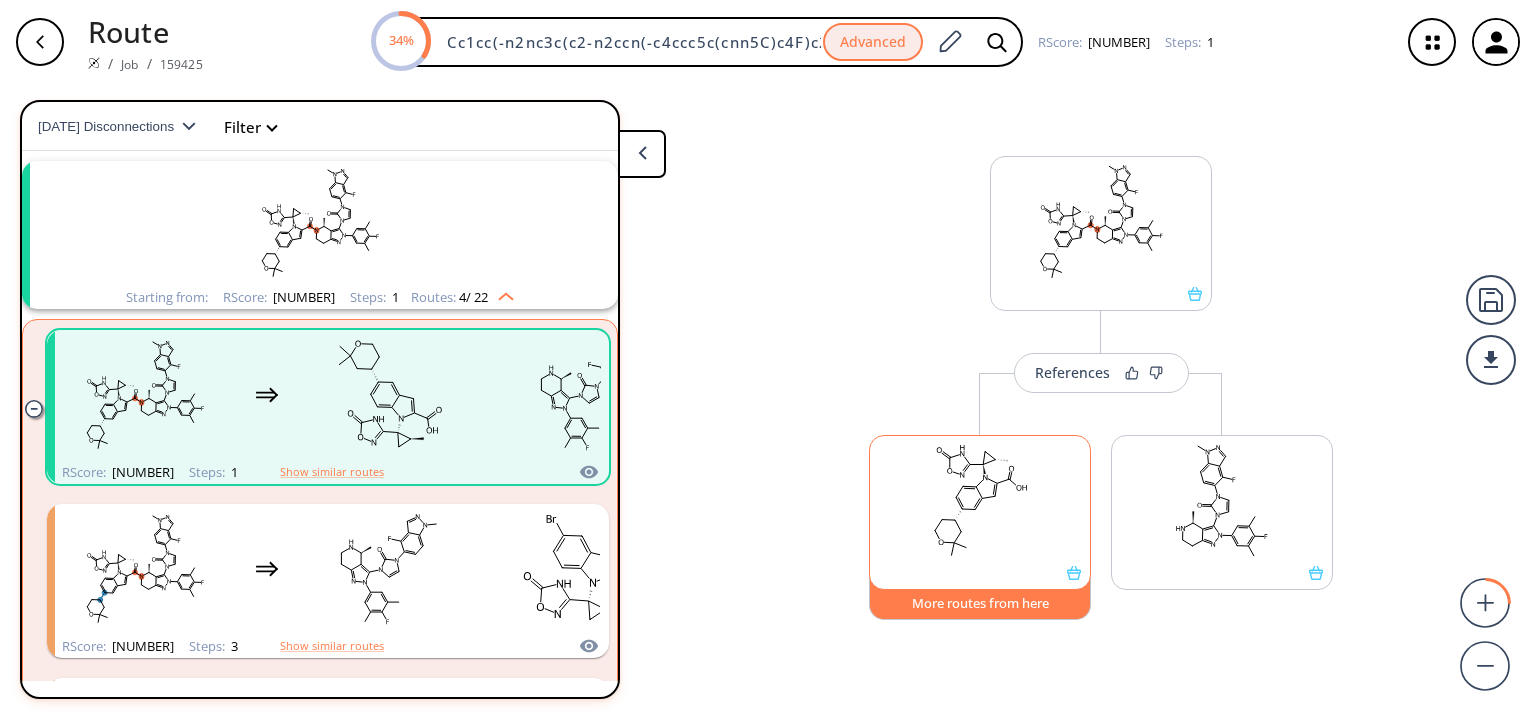 scroll, scrollTop: 0, scrollLeft: 0, axis: both 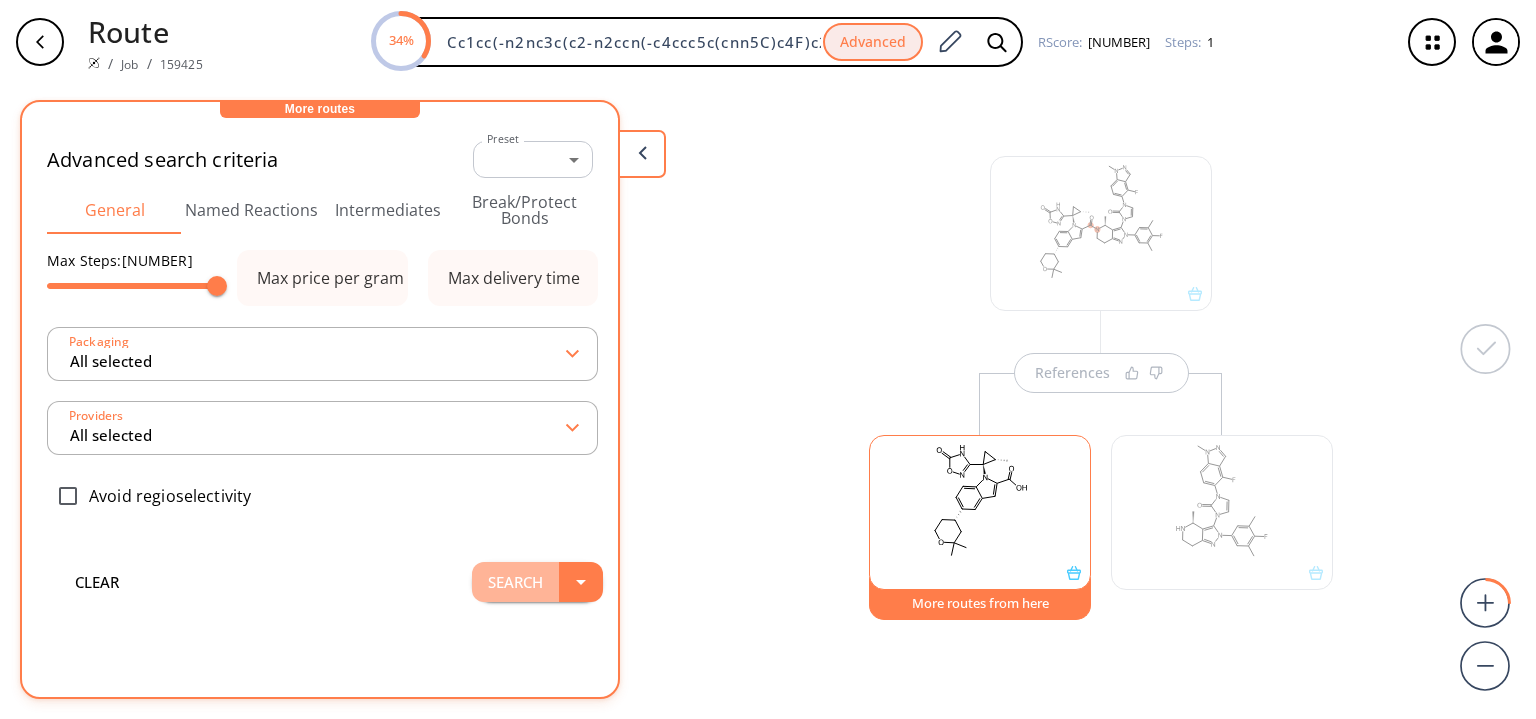 click on "Search" at bounding box center [515, 582] 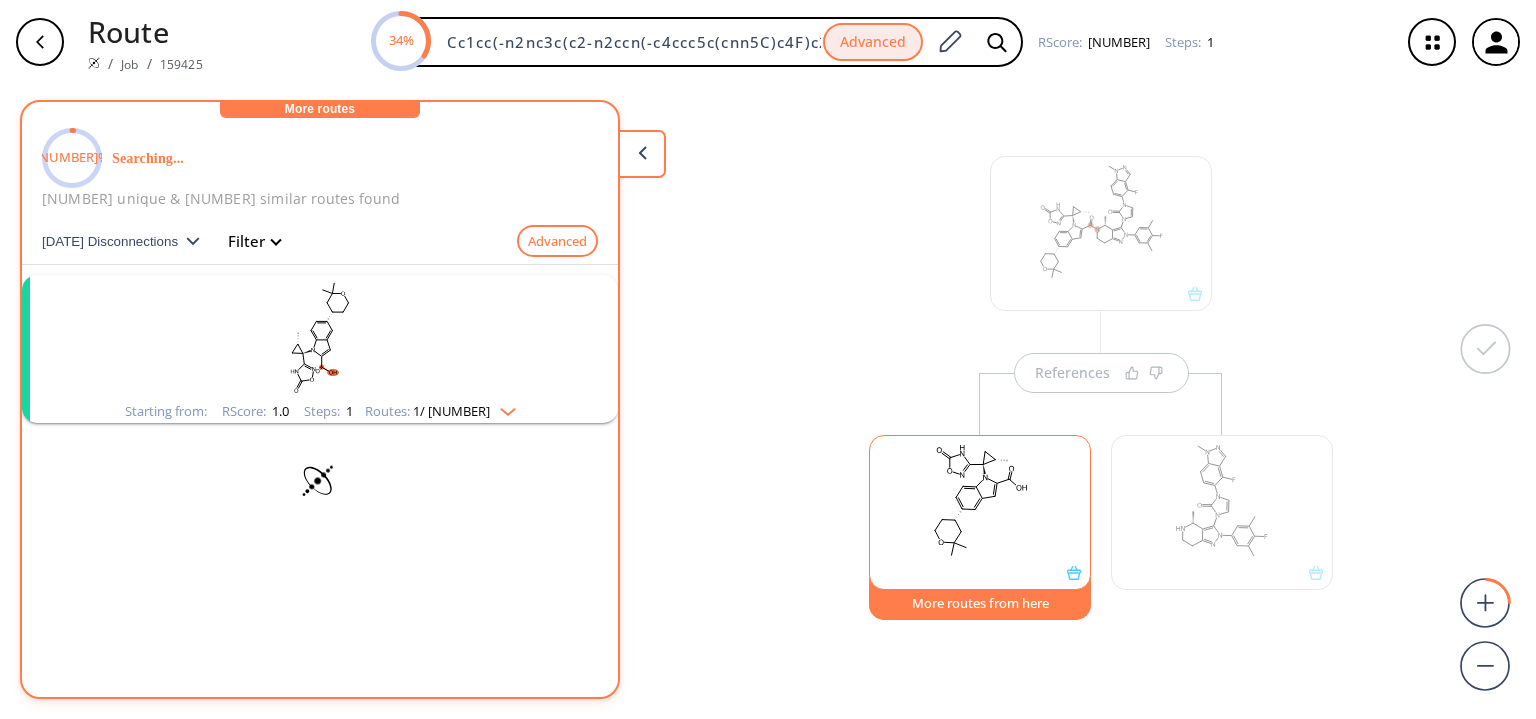 click at bounding box center (193, 241) 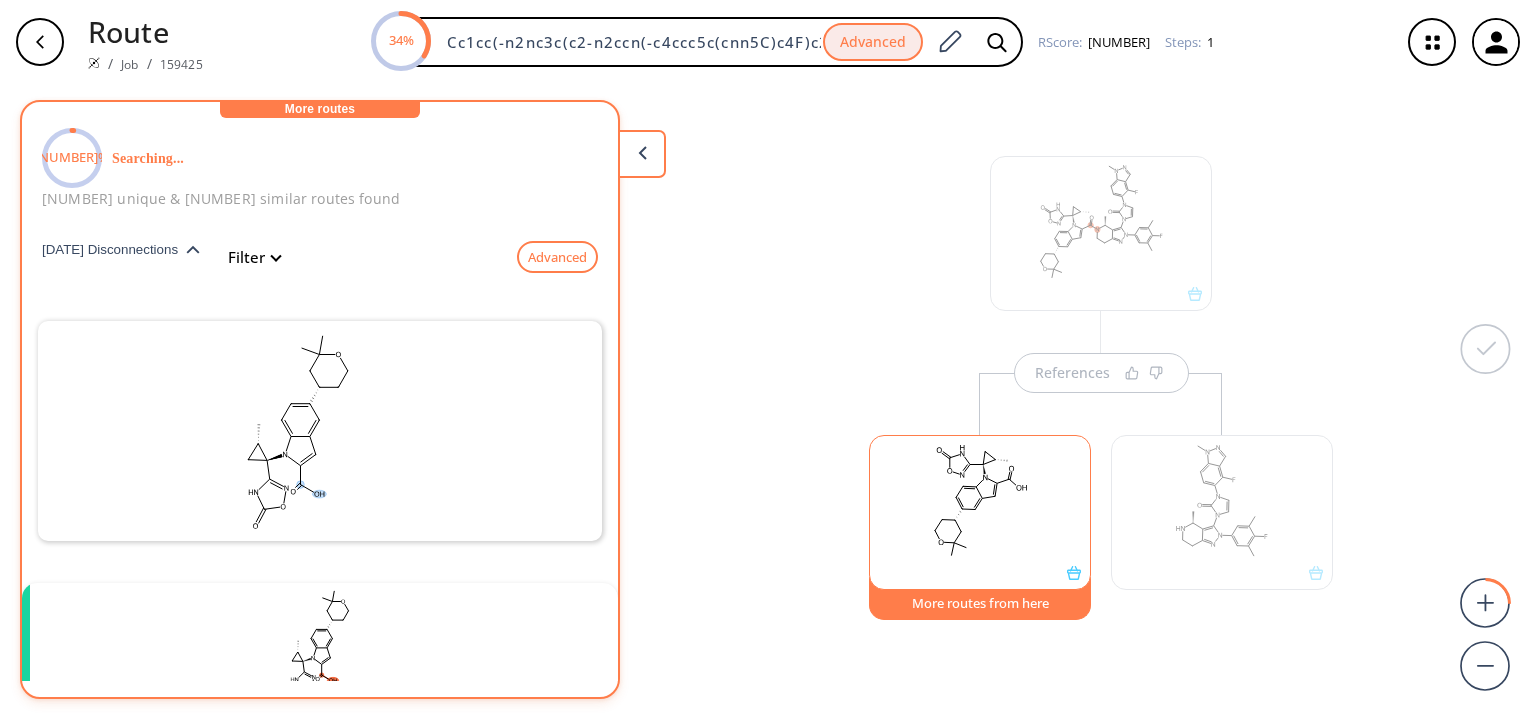click on "[DATE] Disconnections" at bounding box center (129, 249) 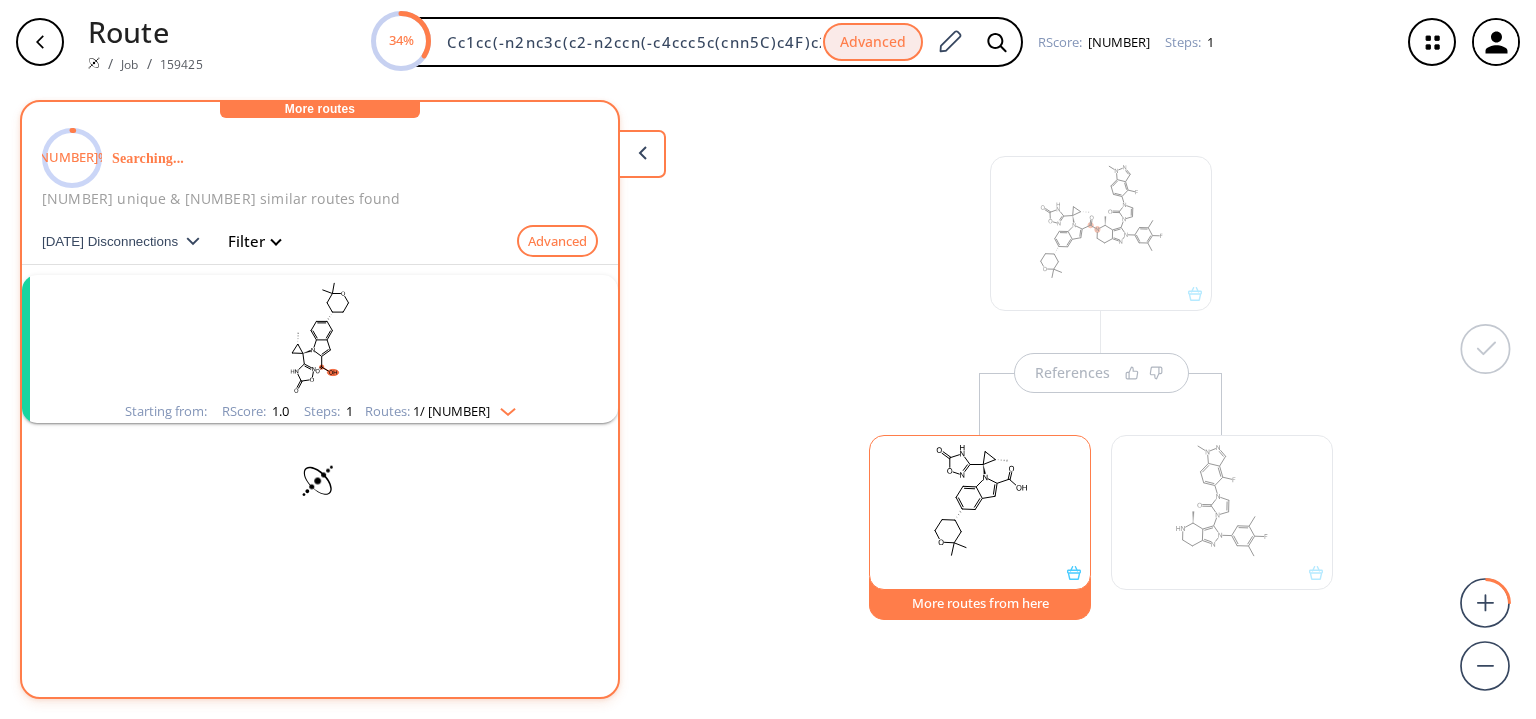click at bounding box center (193, 241) 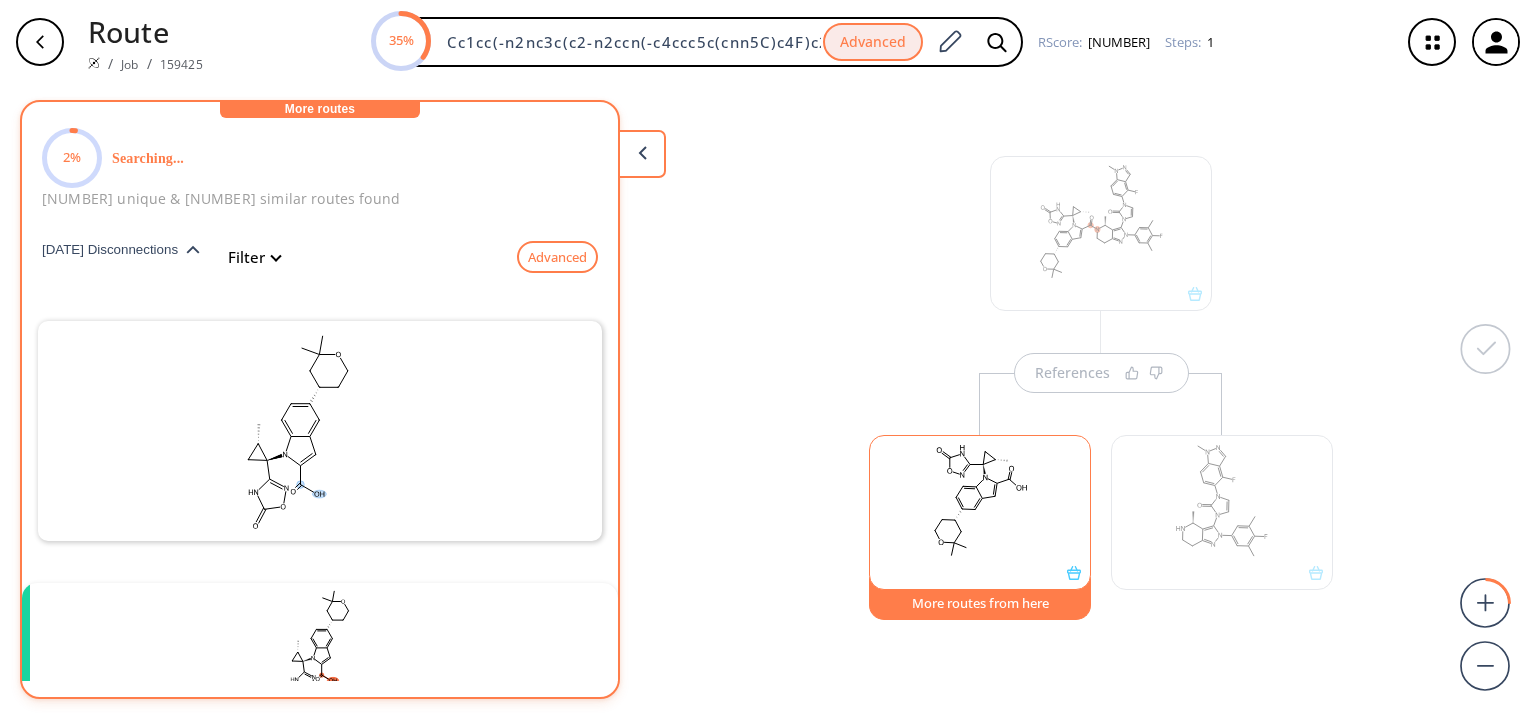 click on "[DATE] Disconnections" at bounding box center [129, 249] 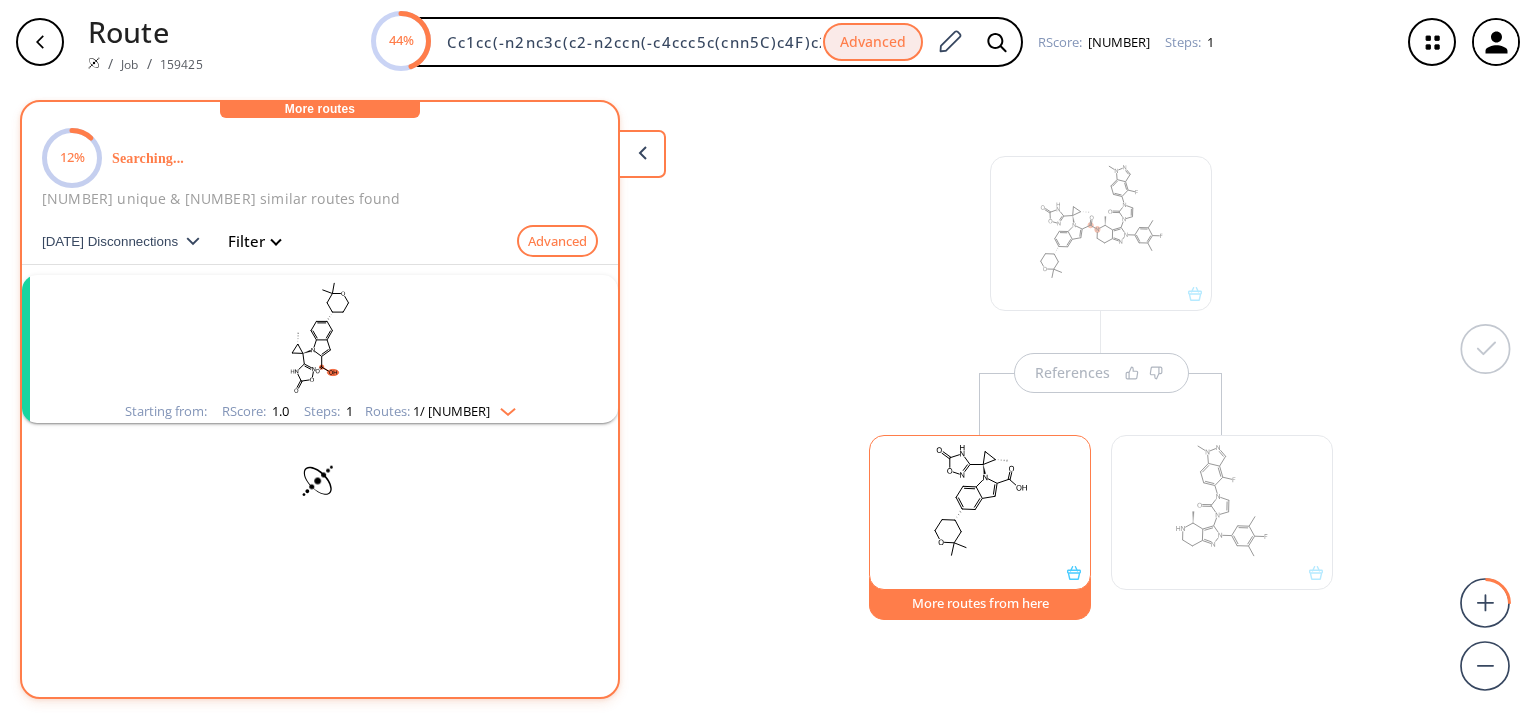 click at bounding box center [320, 337] 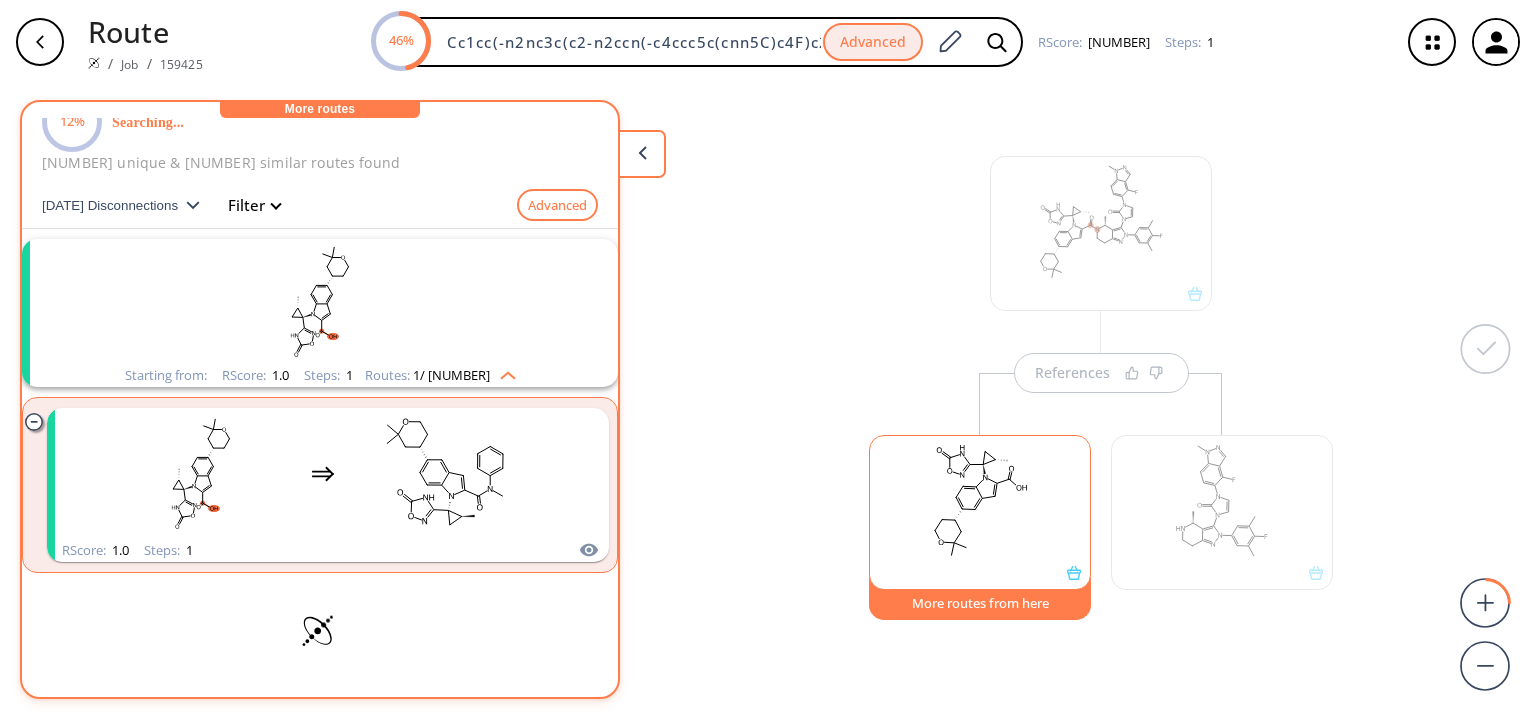 scroll, scrollTop: 36, scrollLeft: 0, axis: vertical 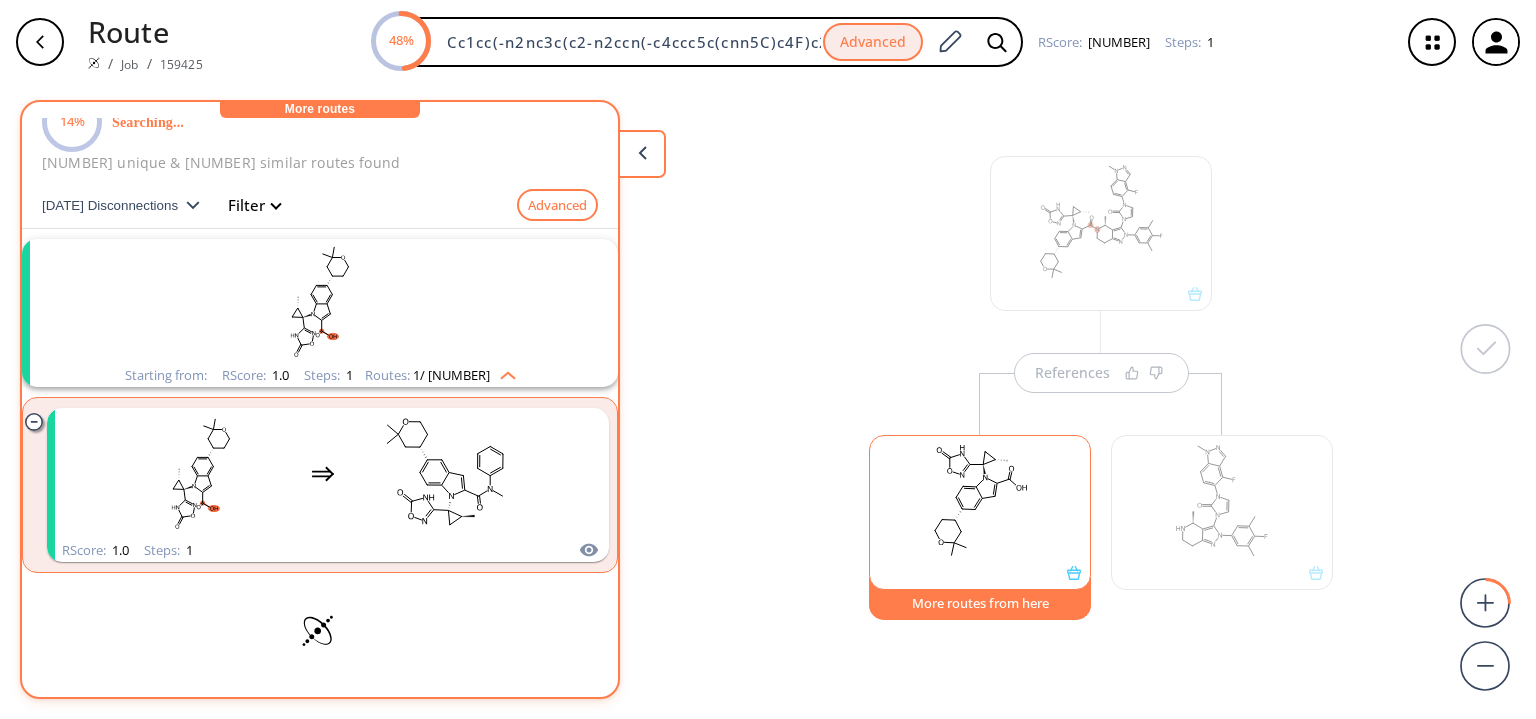 click at bounding box center (503, 372) 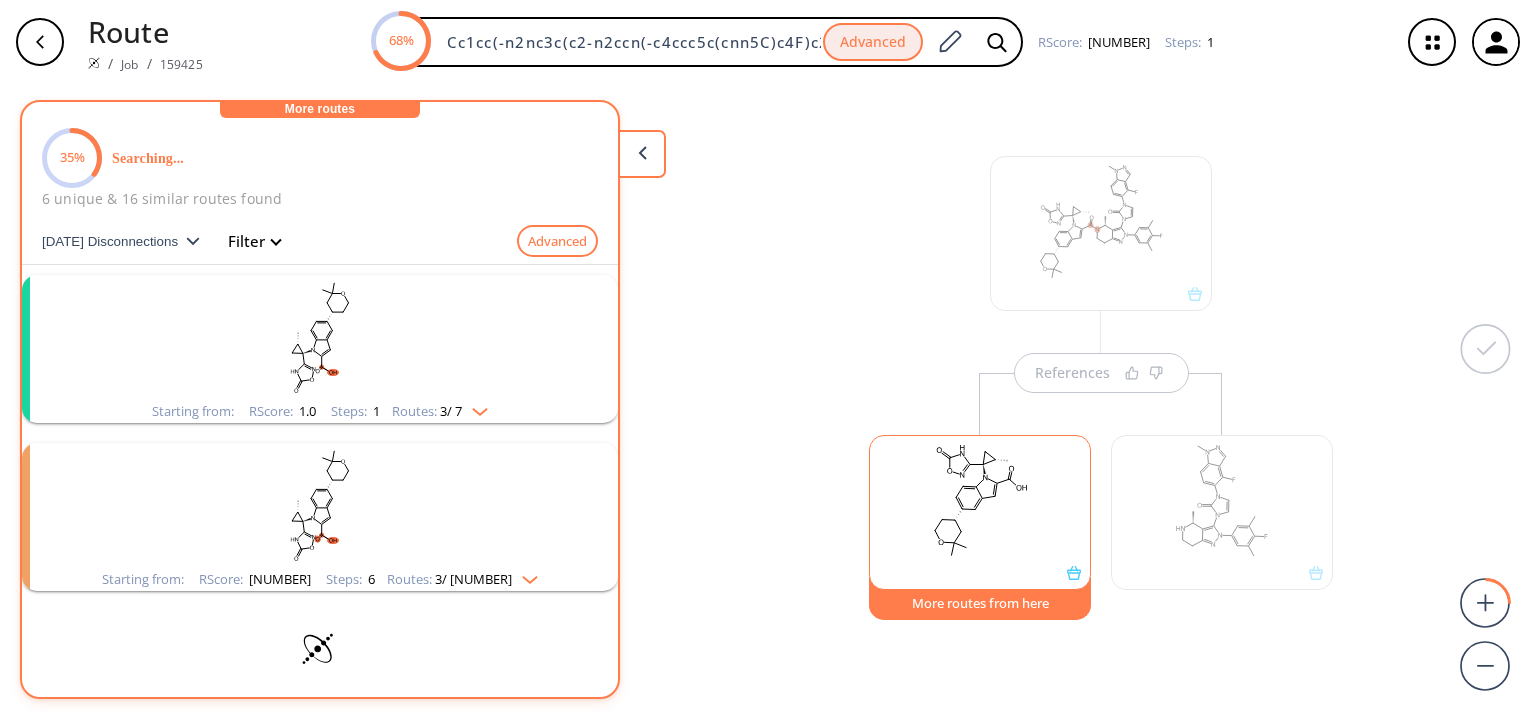 scroll, scrollTop: 19, scrollLeft: 0, axis: vertical 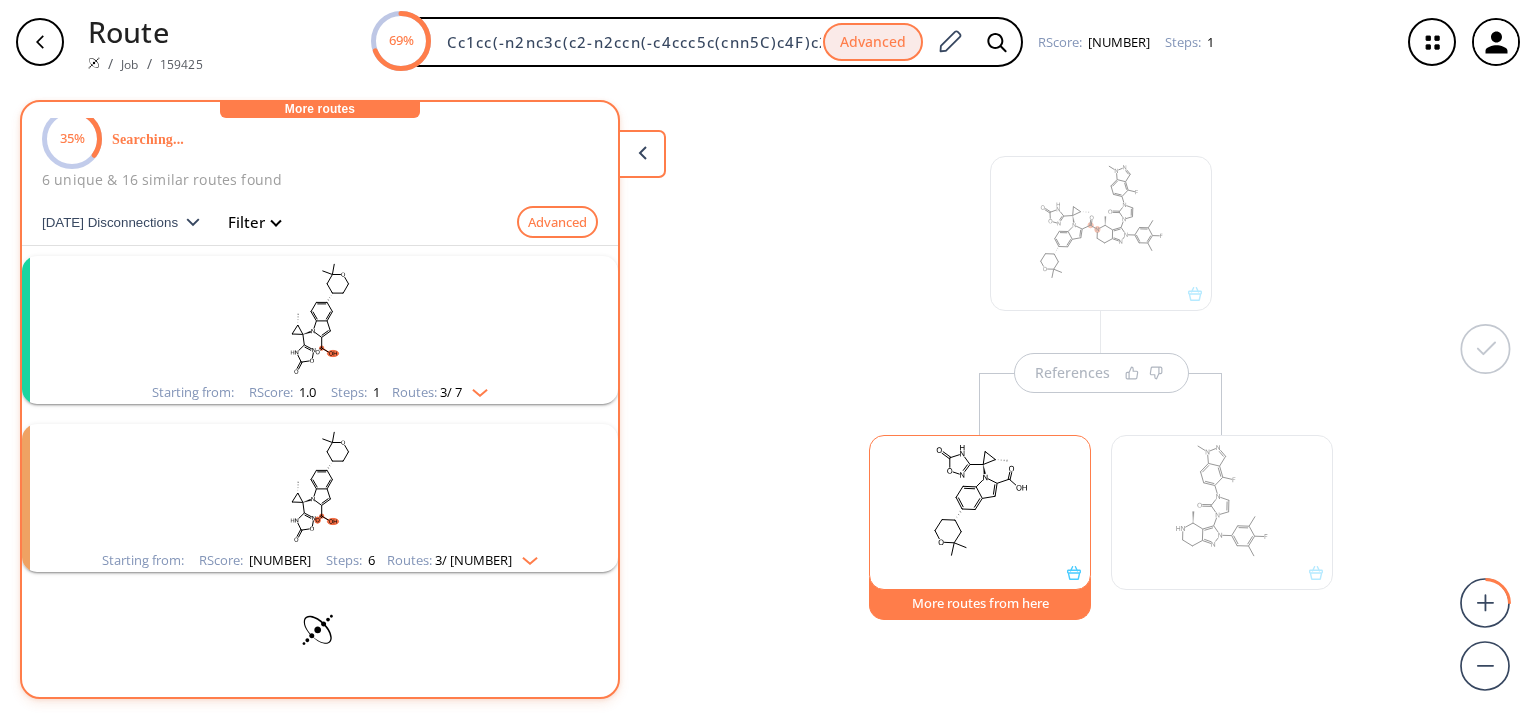 click at bounding box center [320, 318] 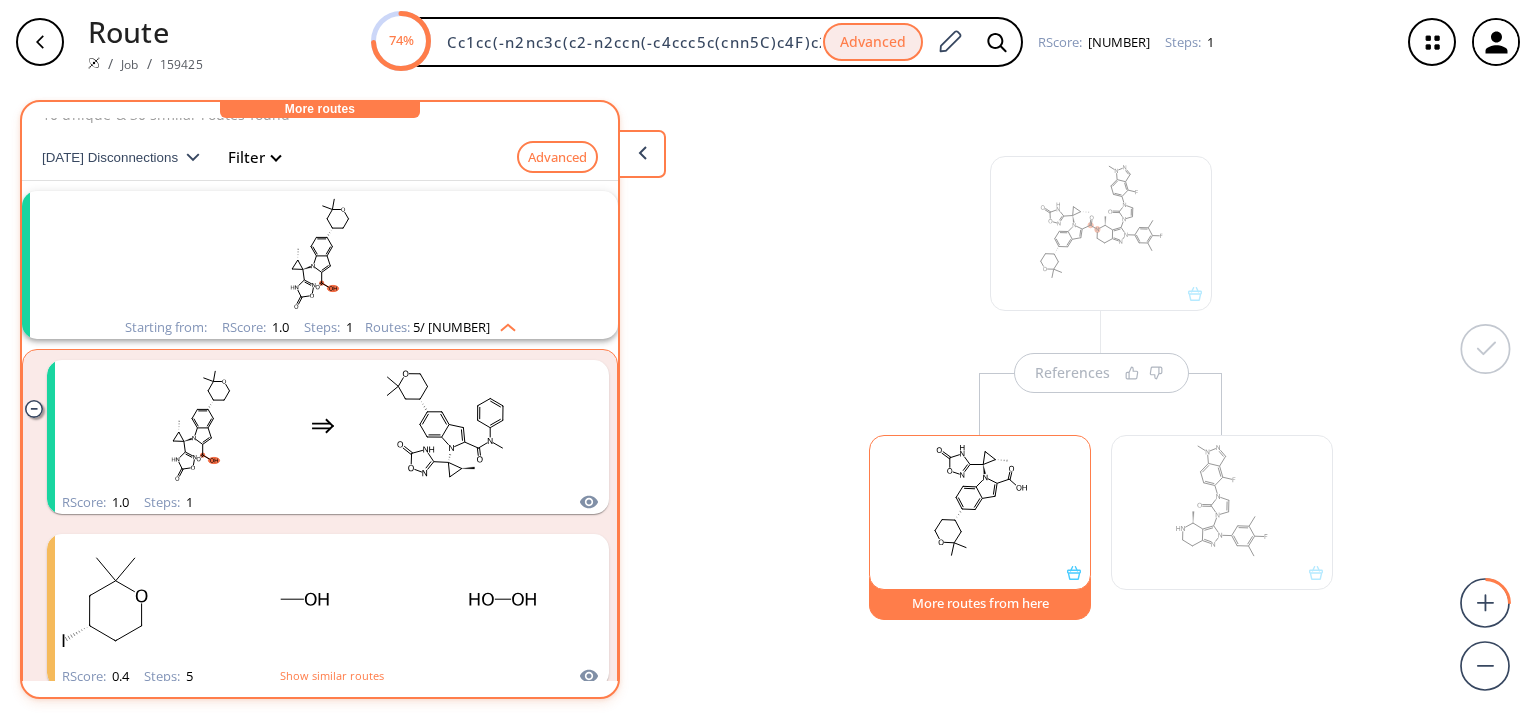 scroll, scrollTop: 0, scrollLeft: 0, axis: both 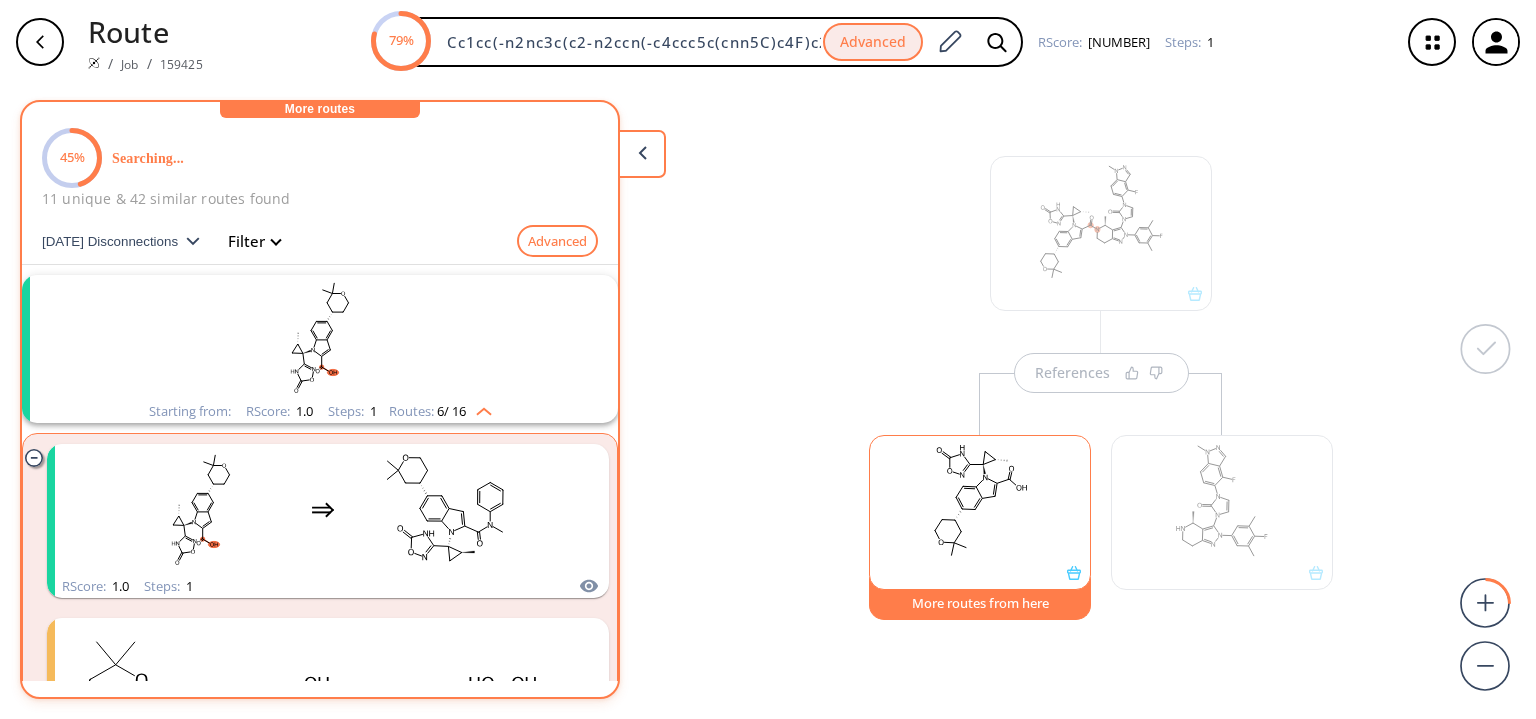 click on "References More routes from here" at bounding box center [768, 393] 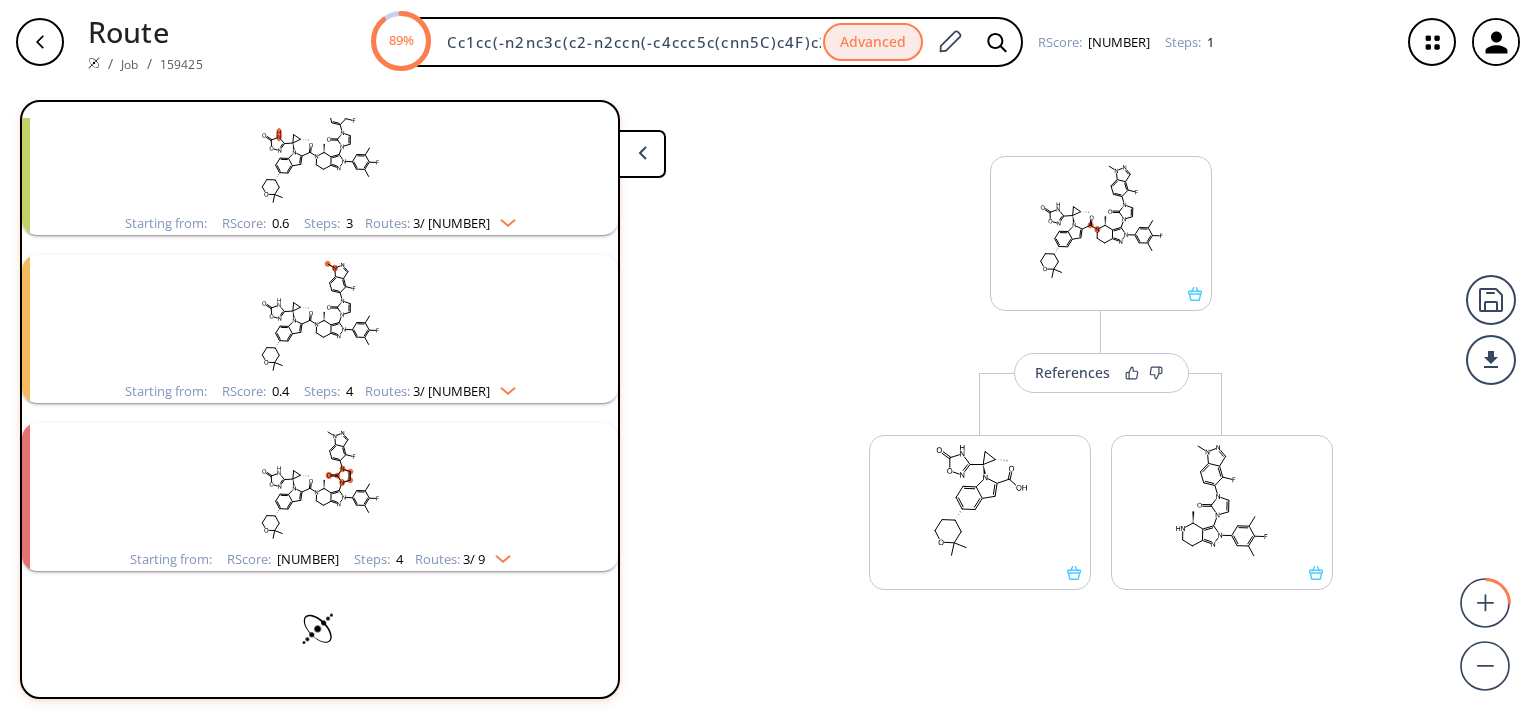 scroll, scrollTop: 1341, scrollLeft: 0, axis: vertical 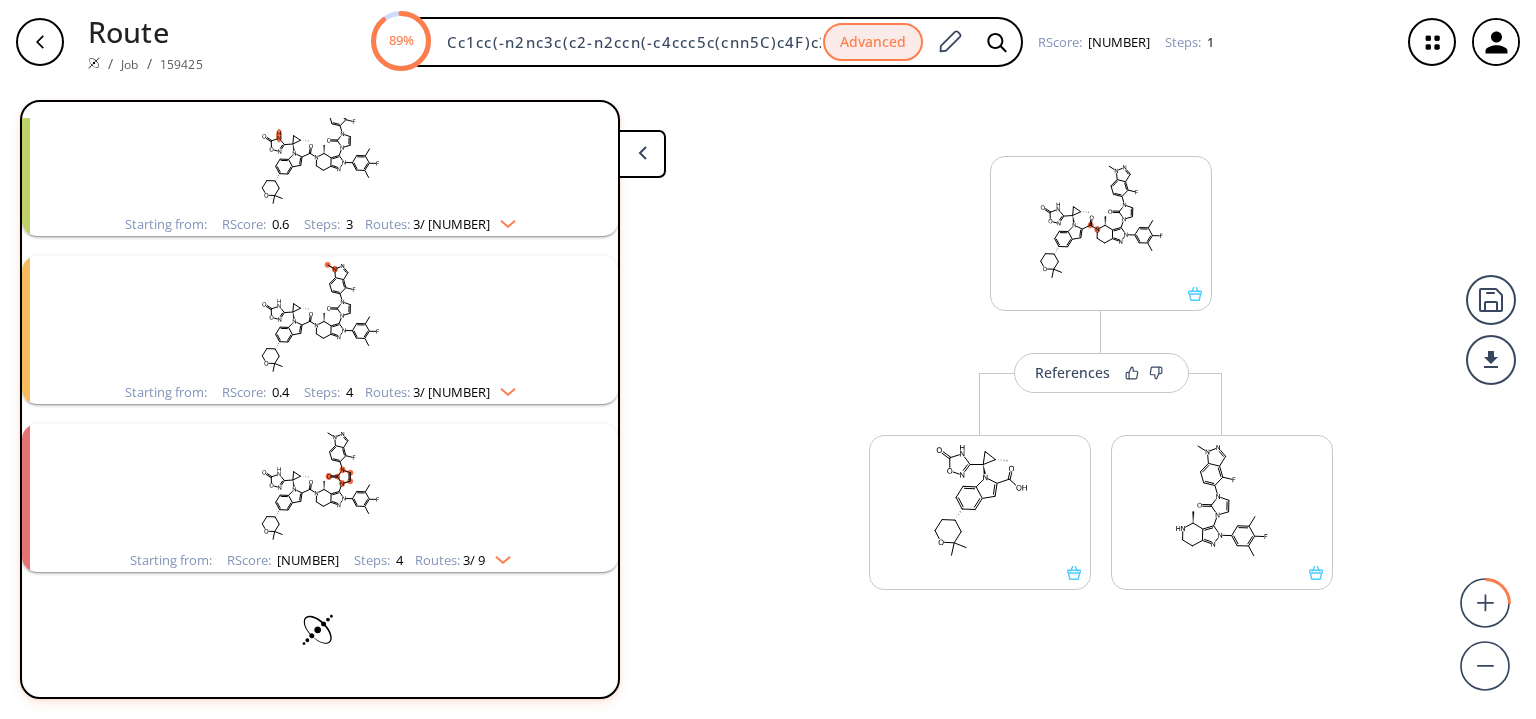 click at bounding box center [498, 556] 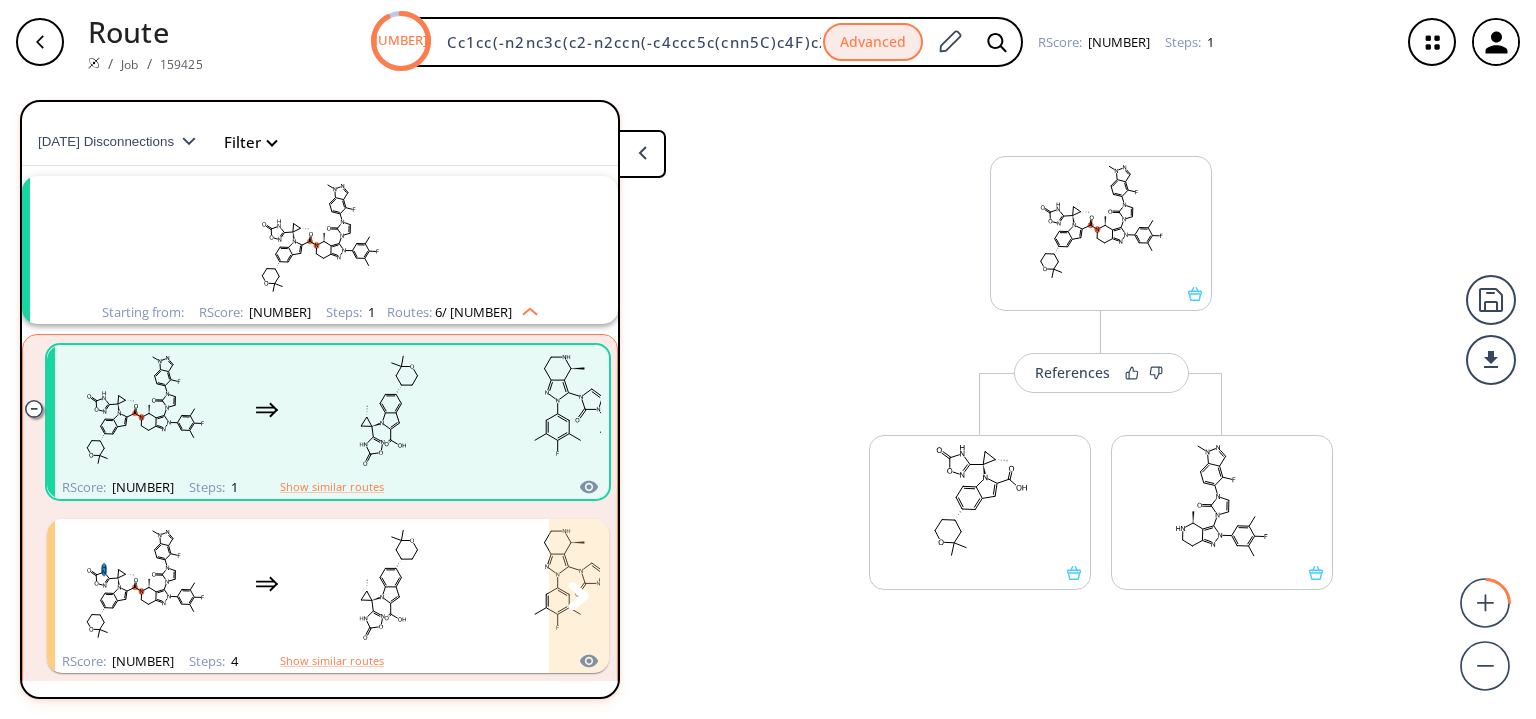 scroll, scrollTop: 0, scrollLeft: 0, axis: both 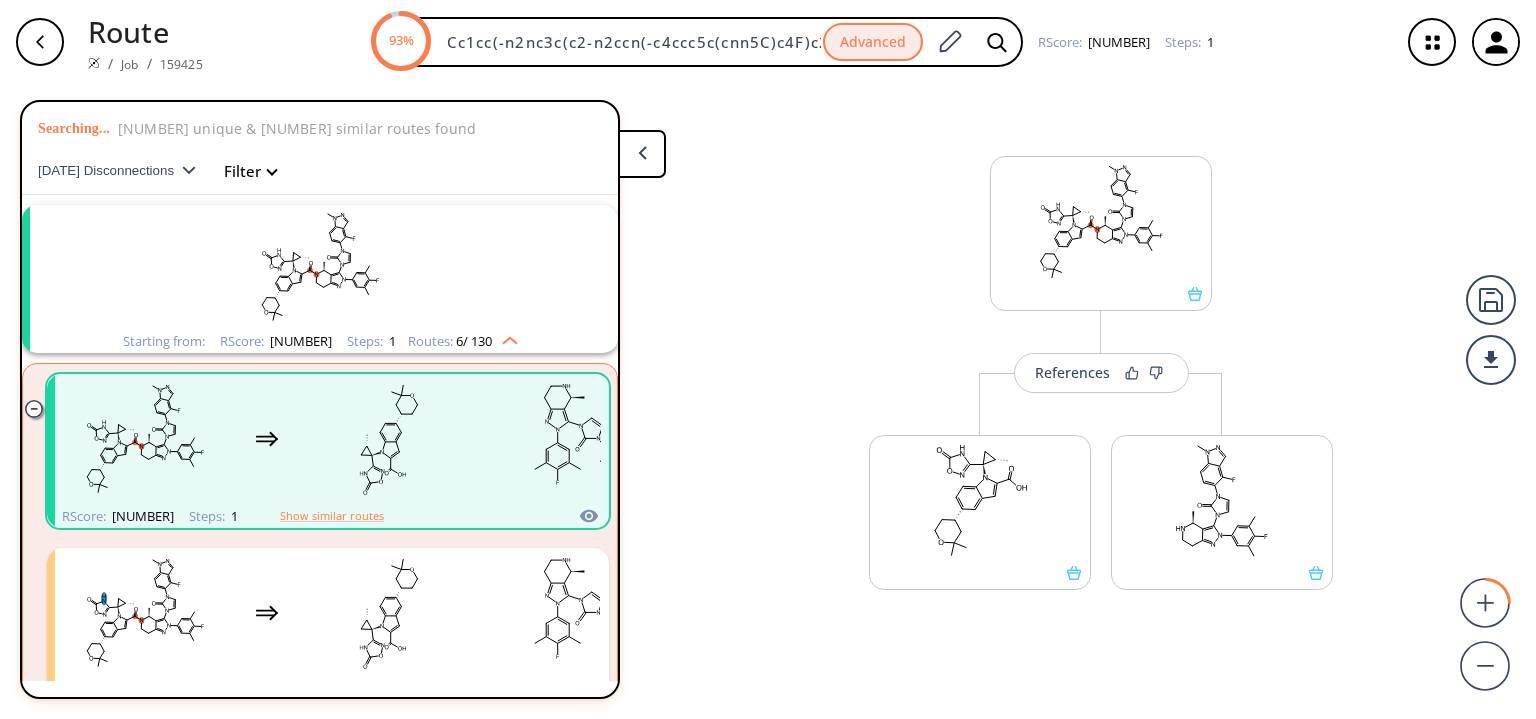 click at bounding box center (320, 267) 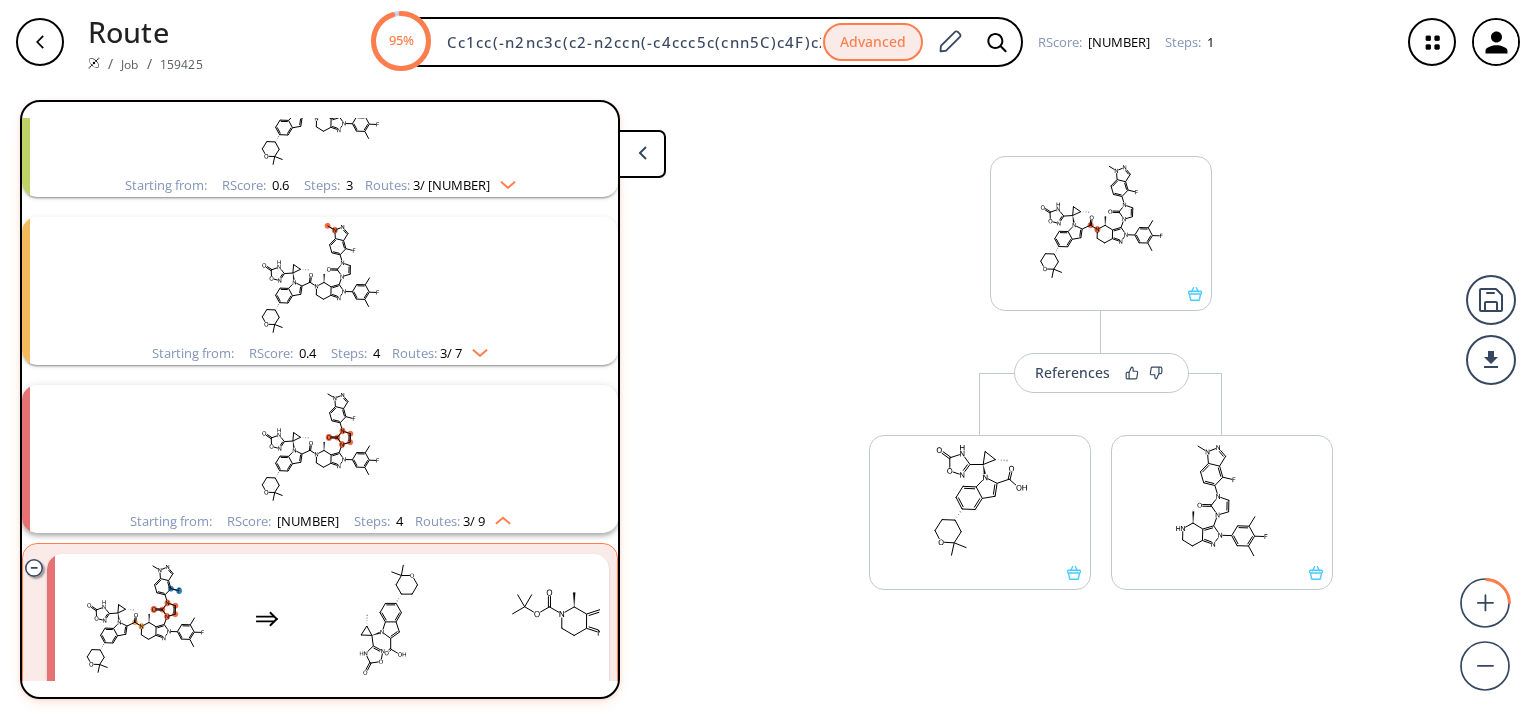 scroll, scrollTop: 328, scrollLeft: 0, axis: vertical 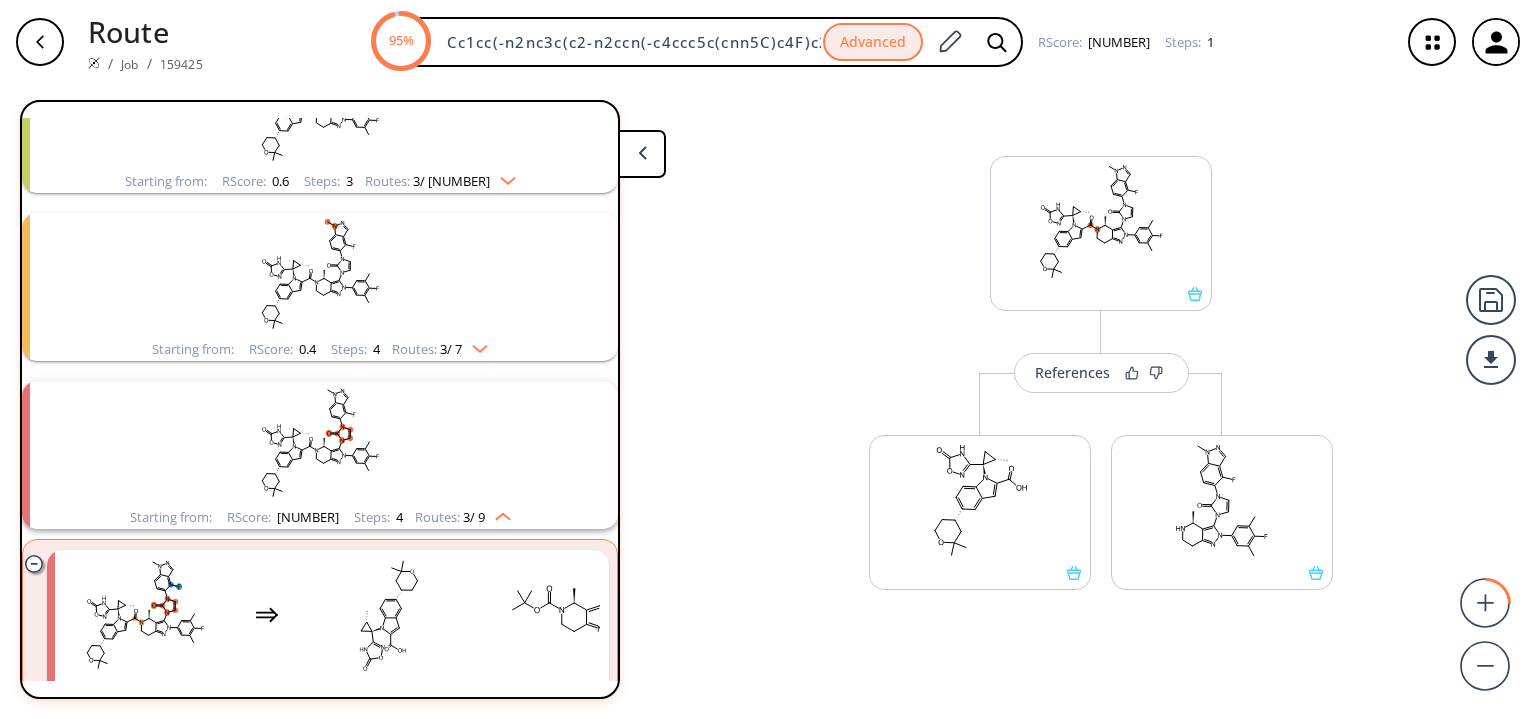 click at bounding box center [475, 345] 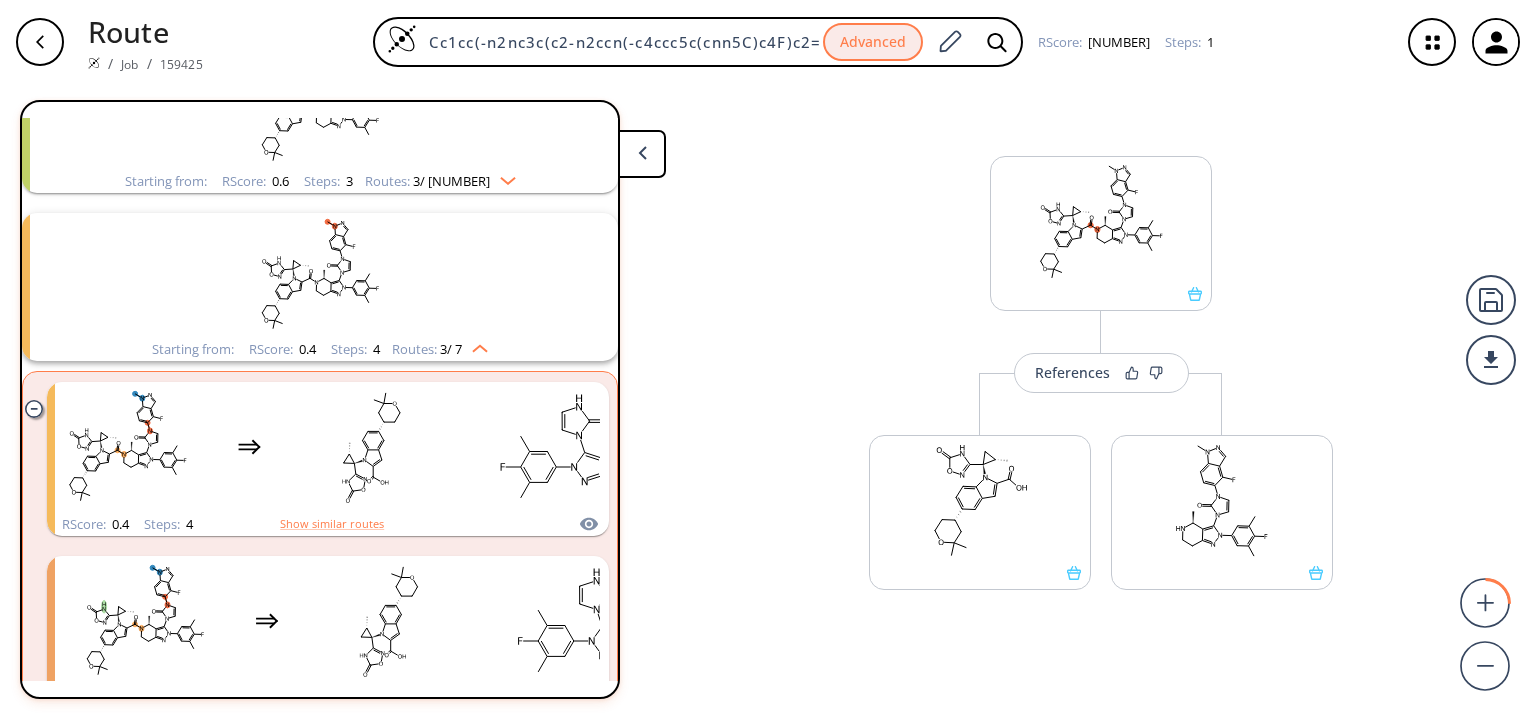 click on "References More routes from here More routes from here" at bounding box center (768, 393) 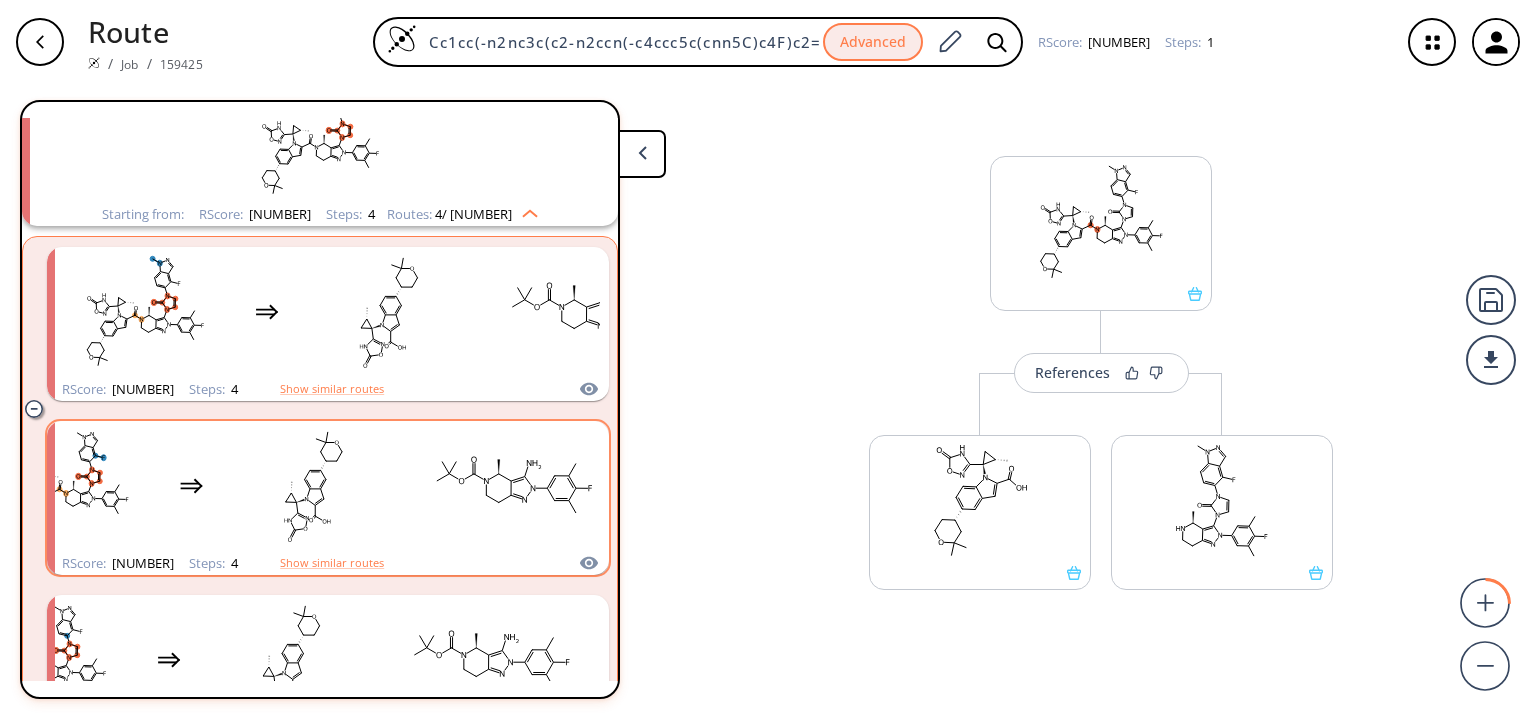 scroll, scrollTop: 1150, scrollLeft: 0, axis: vertical 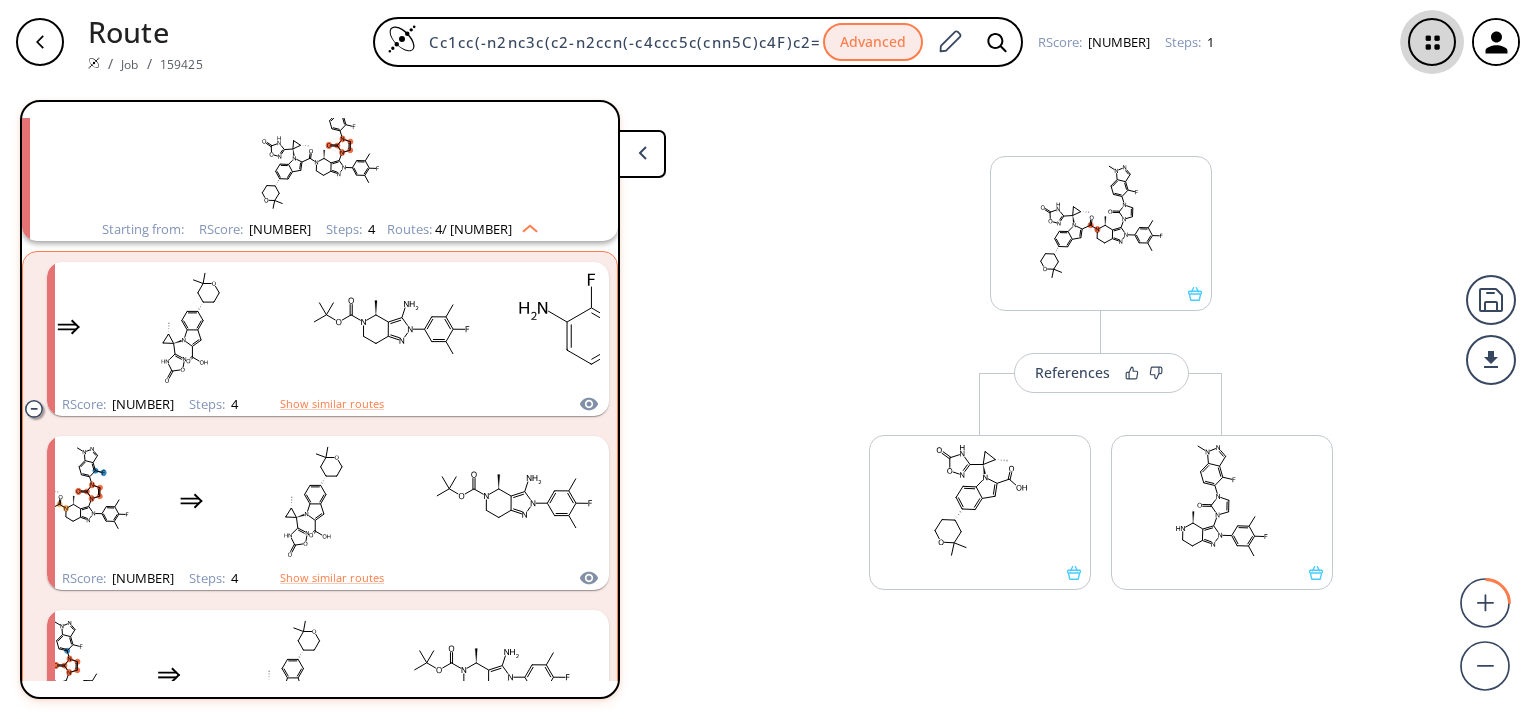 click at bounding box center (1432, 42) 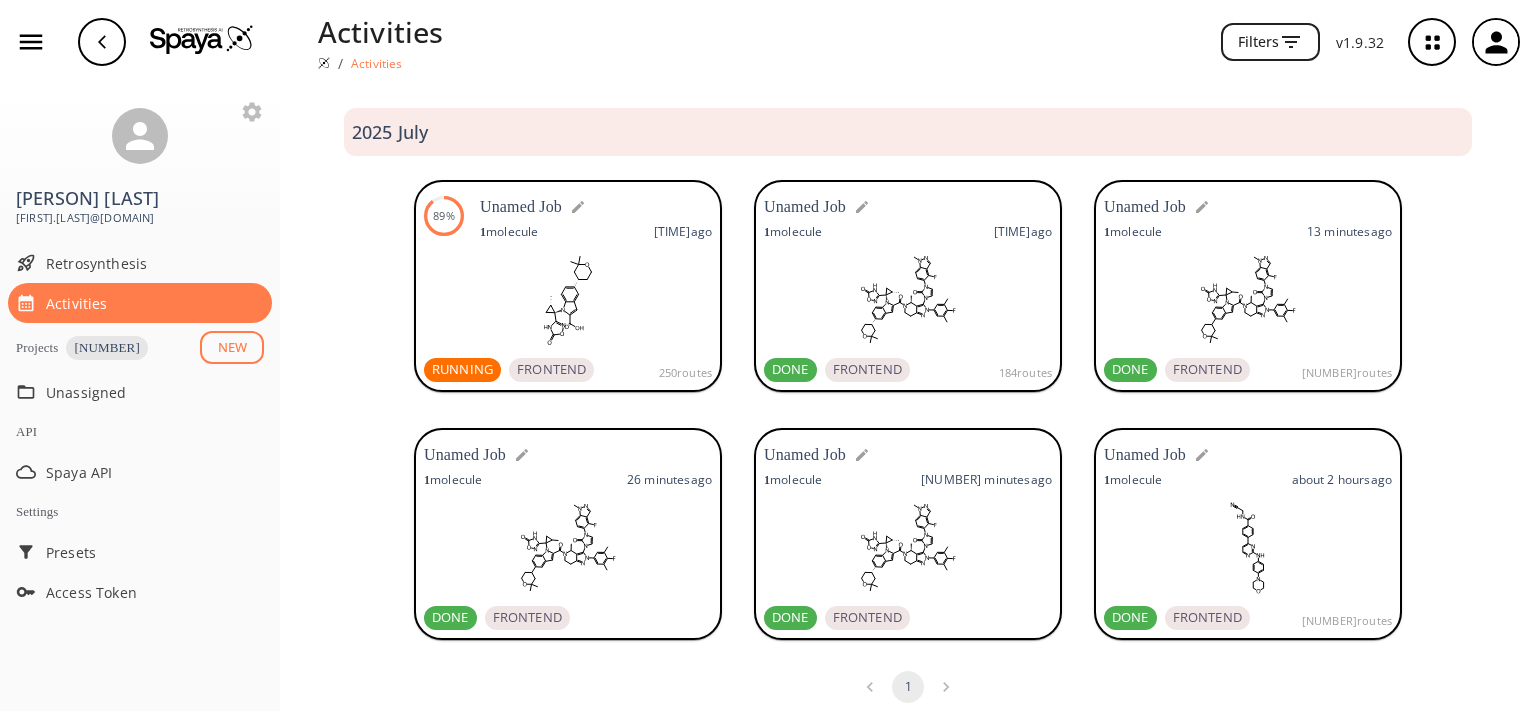 click at bounding box center [568, 300] 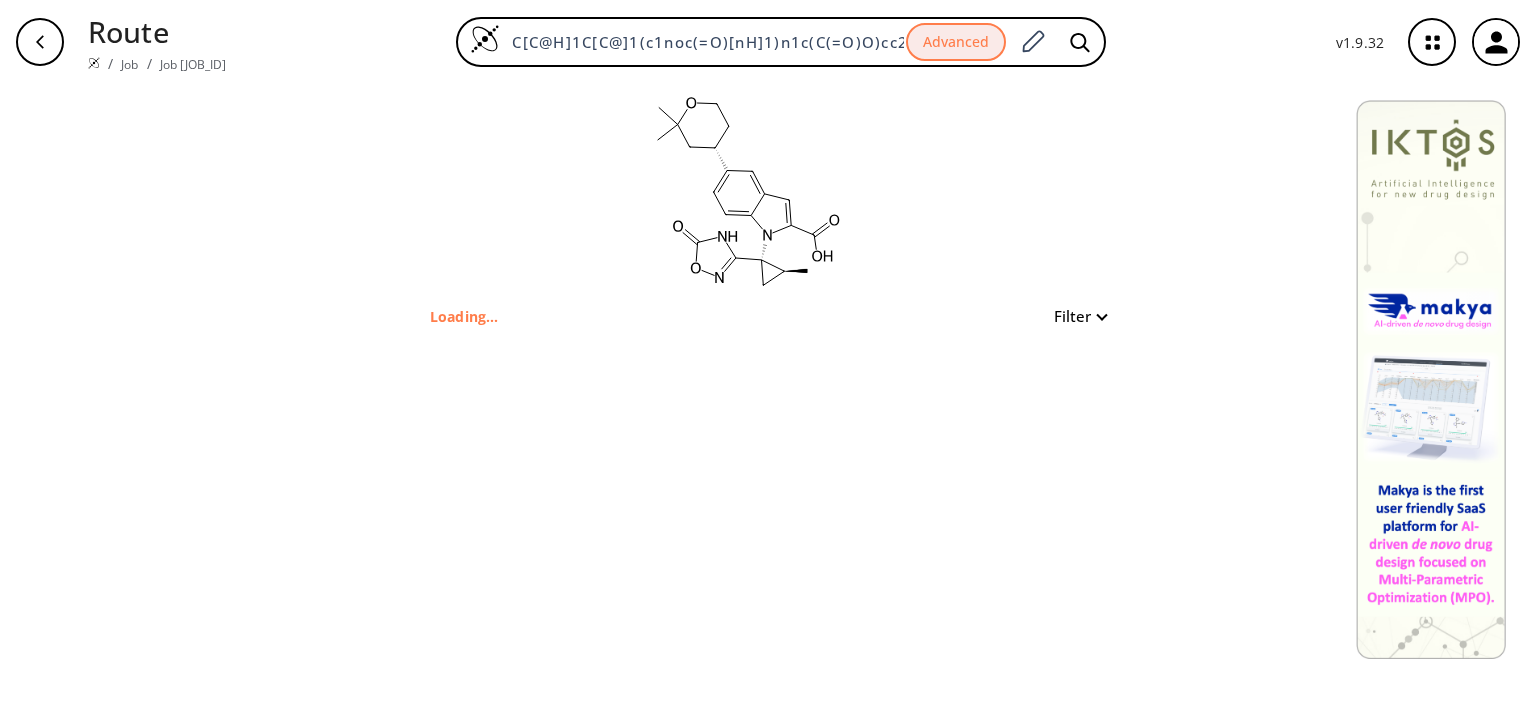 scroll, scrollTop: 0, scrollLeft: 0, axis: both 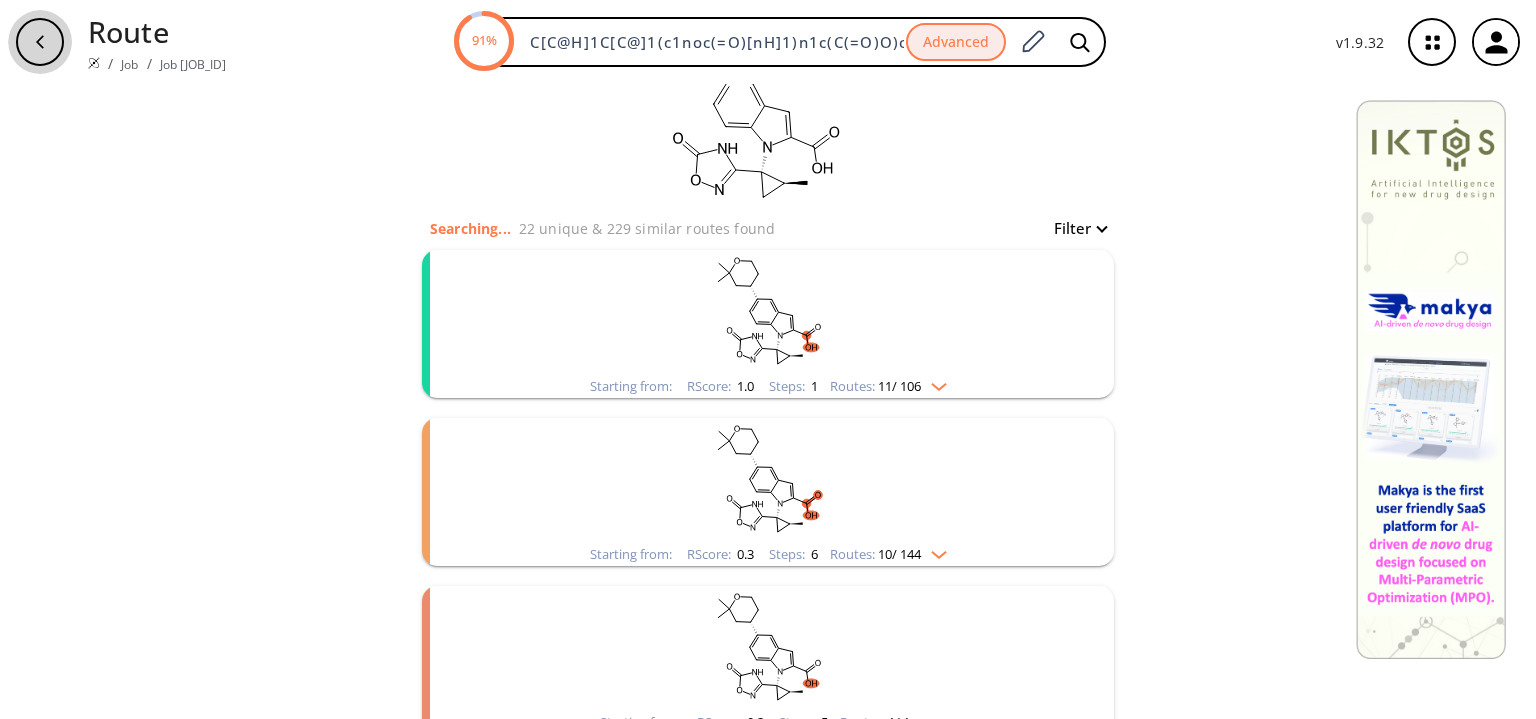 click at bounding box center (40, 42) 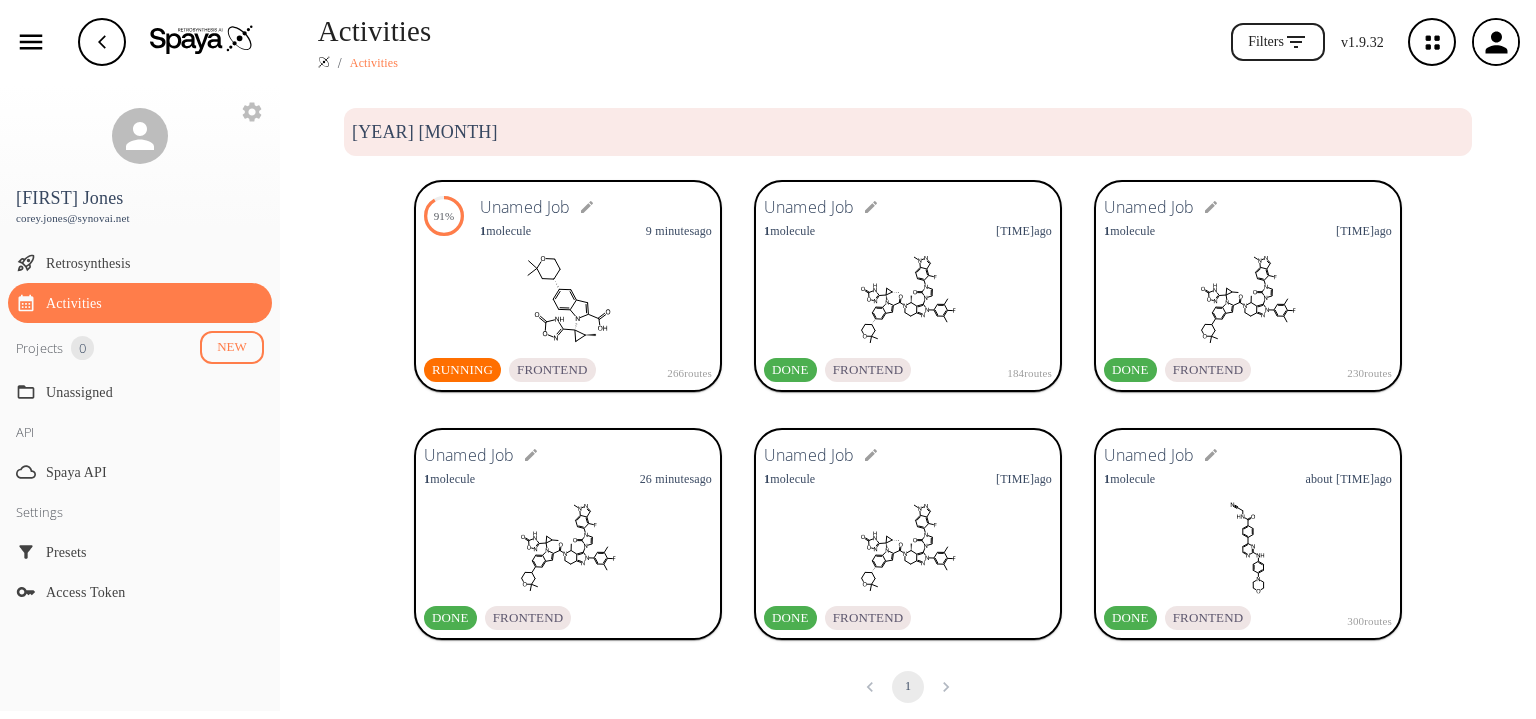 scroll, scrollTop: 0, scrollLeft: 0, axis: both 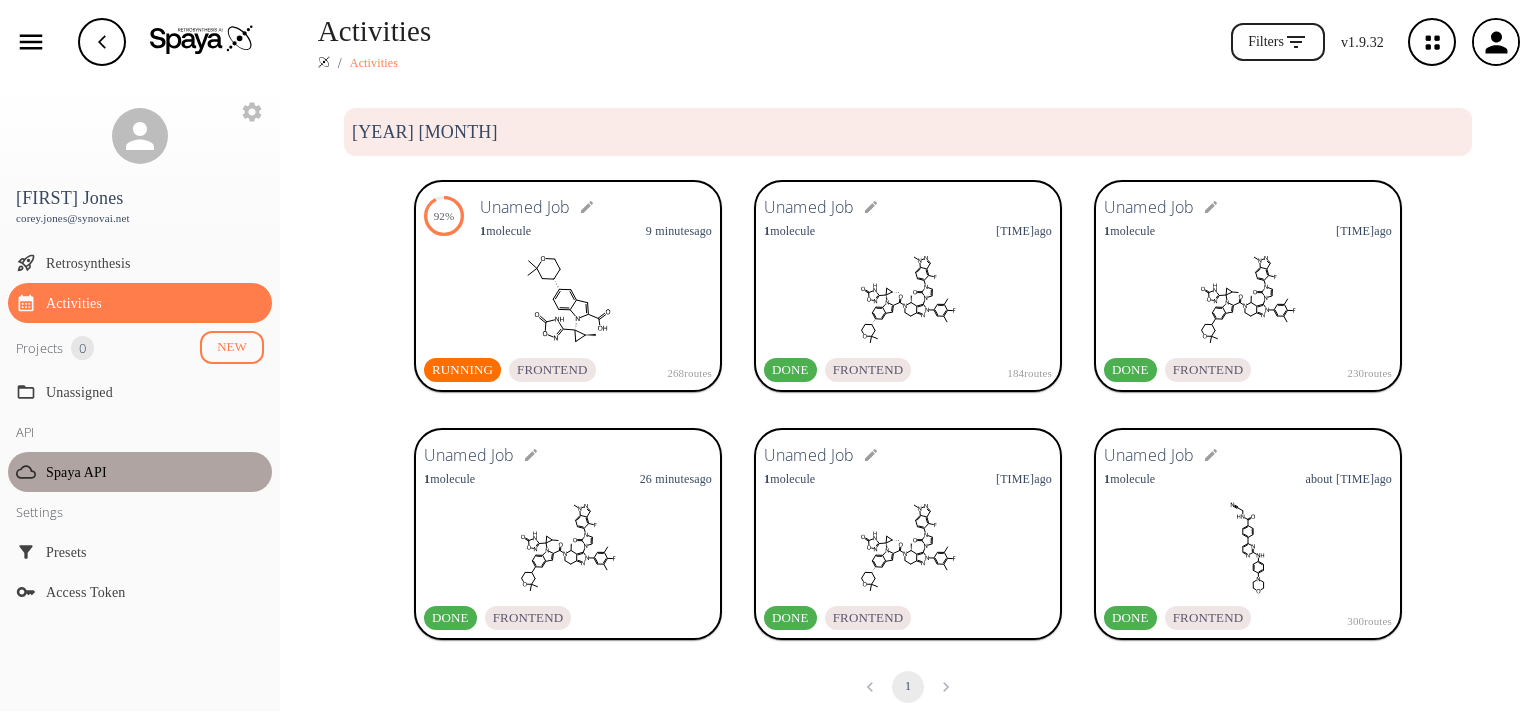 click on "Spaya API" at bounding box center (155, 392) 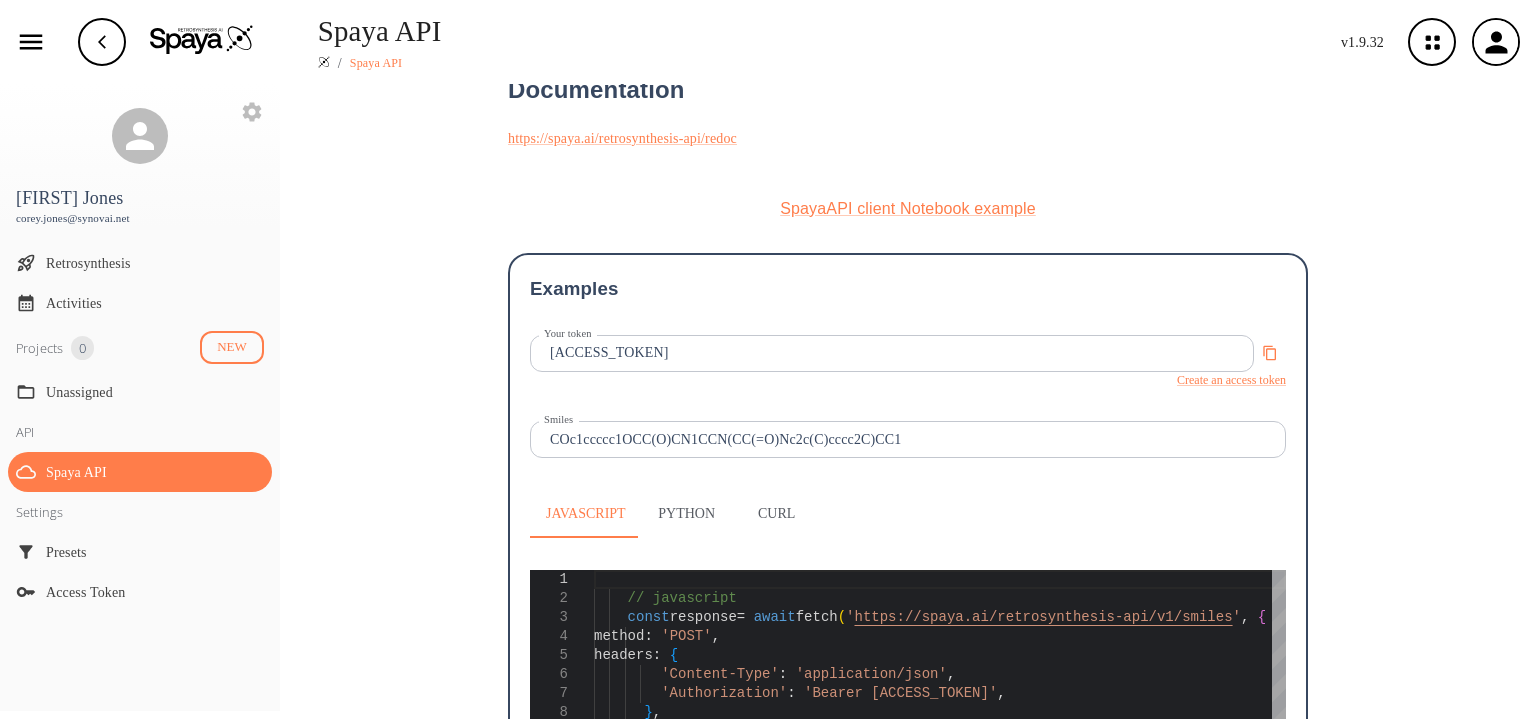 scroll, scrollTop: 284, scrollLeft: 0, axis: vertical 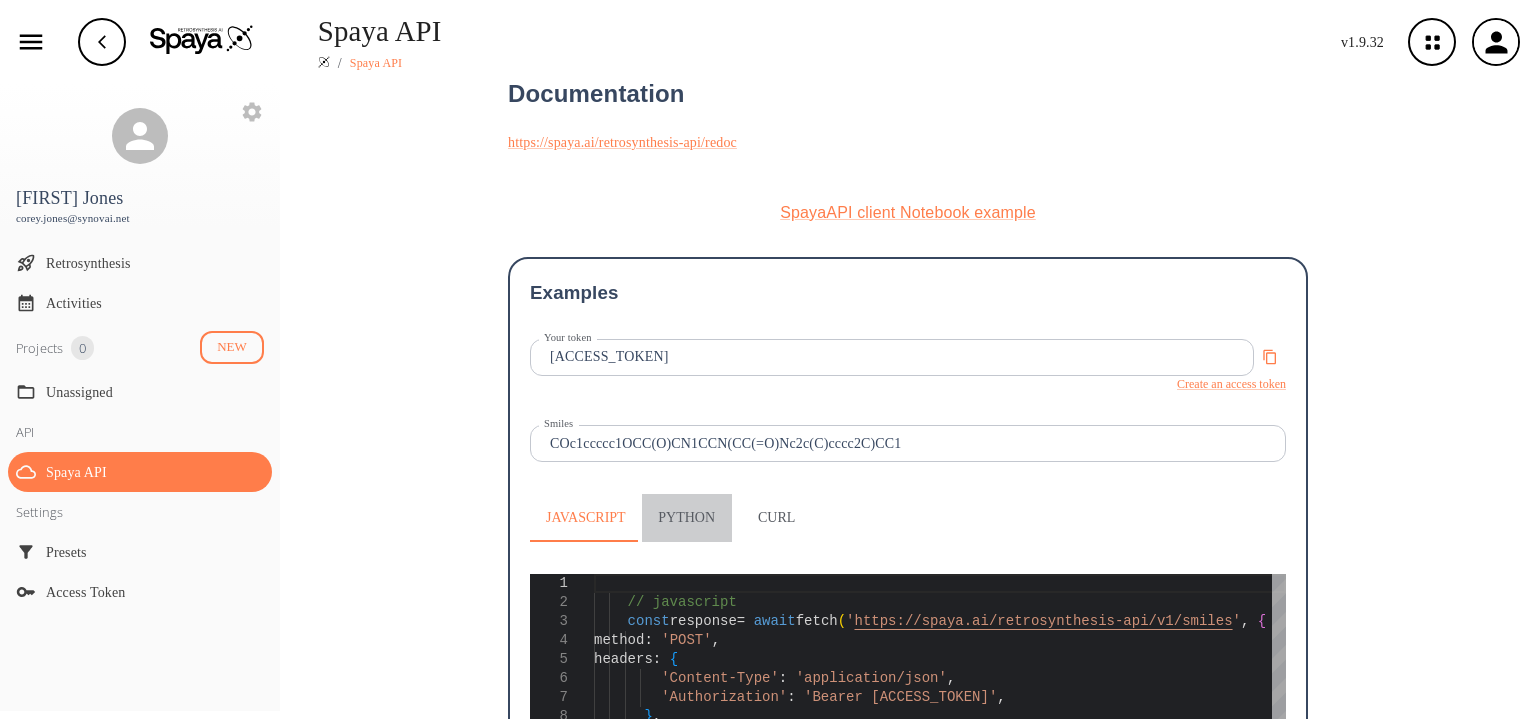 click on "Python" at bounding box center (687, 518) 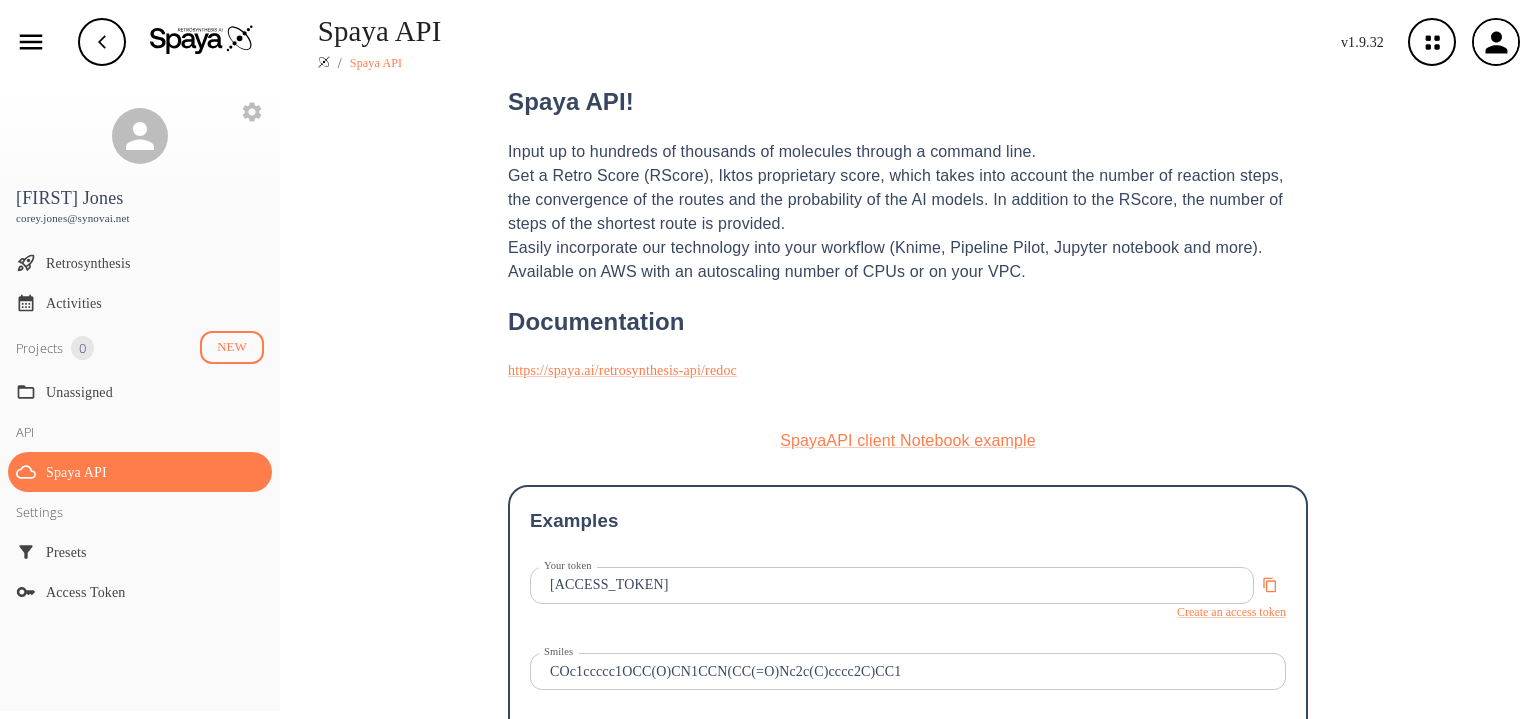 scroll, scrollTop: 0, scrollLeft: 0, axis: both 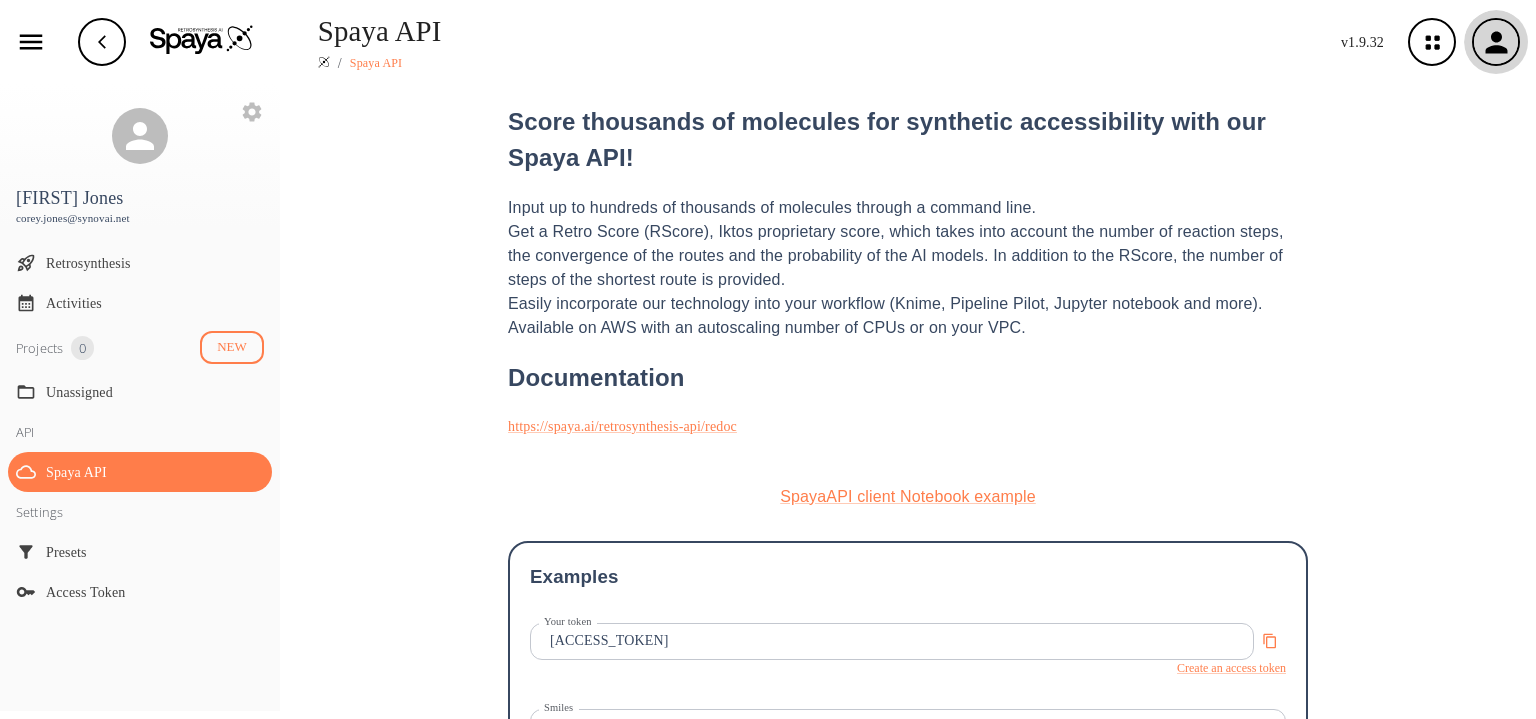click at bounding box center (1496, 42) 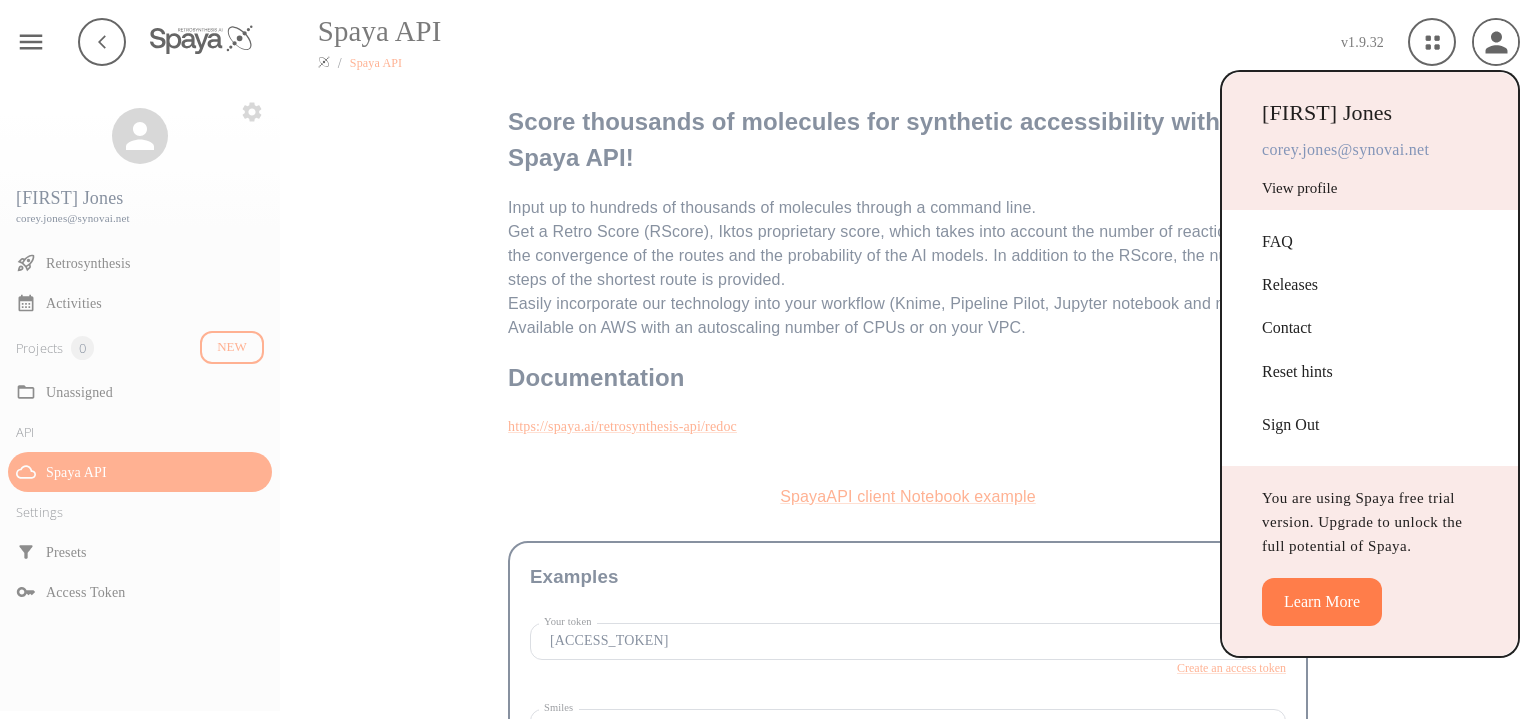 click on "FAQ" at bounding box center (1370, 241) 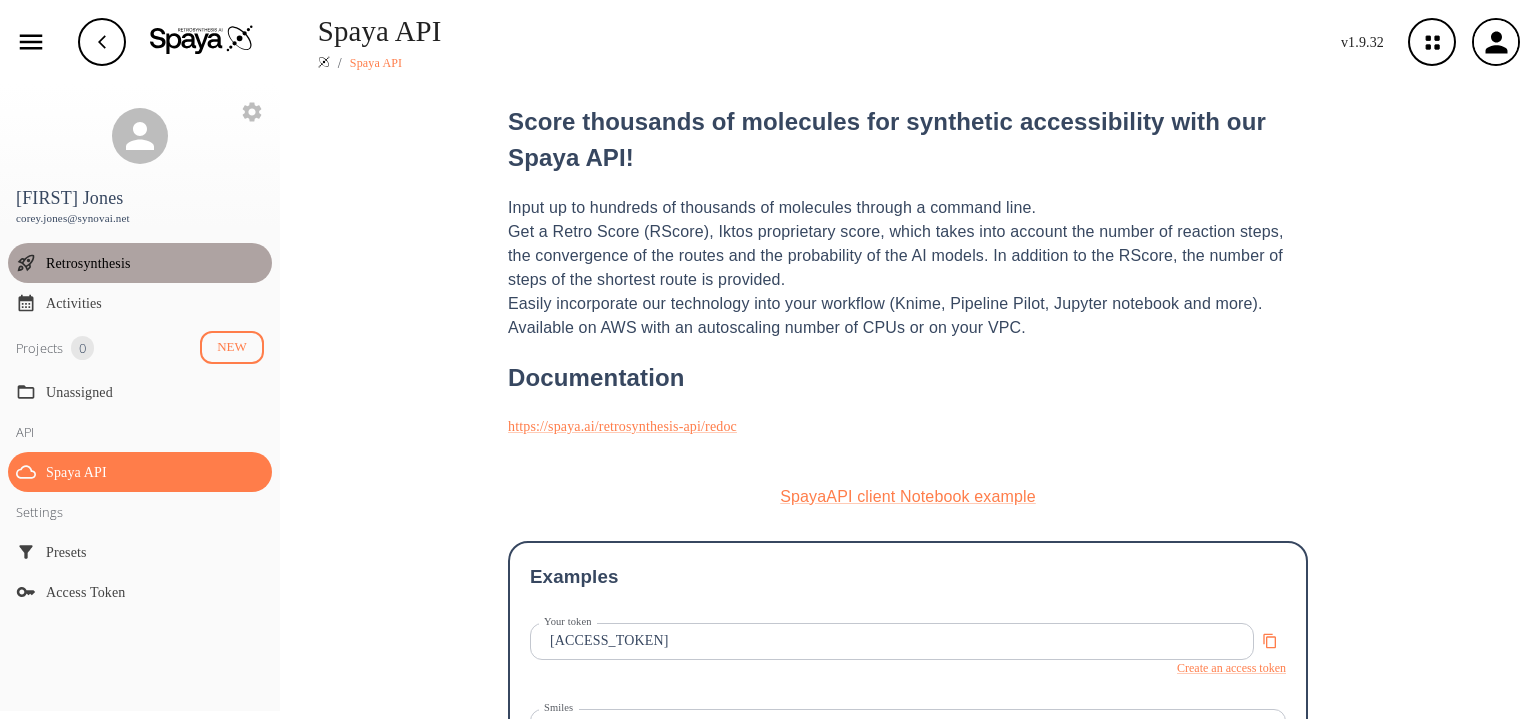 click on "Retrosynthesis" at bounding box center [140, 263] 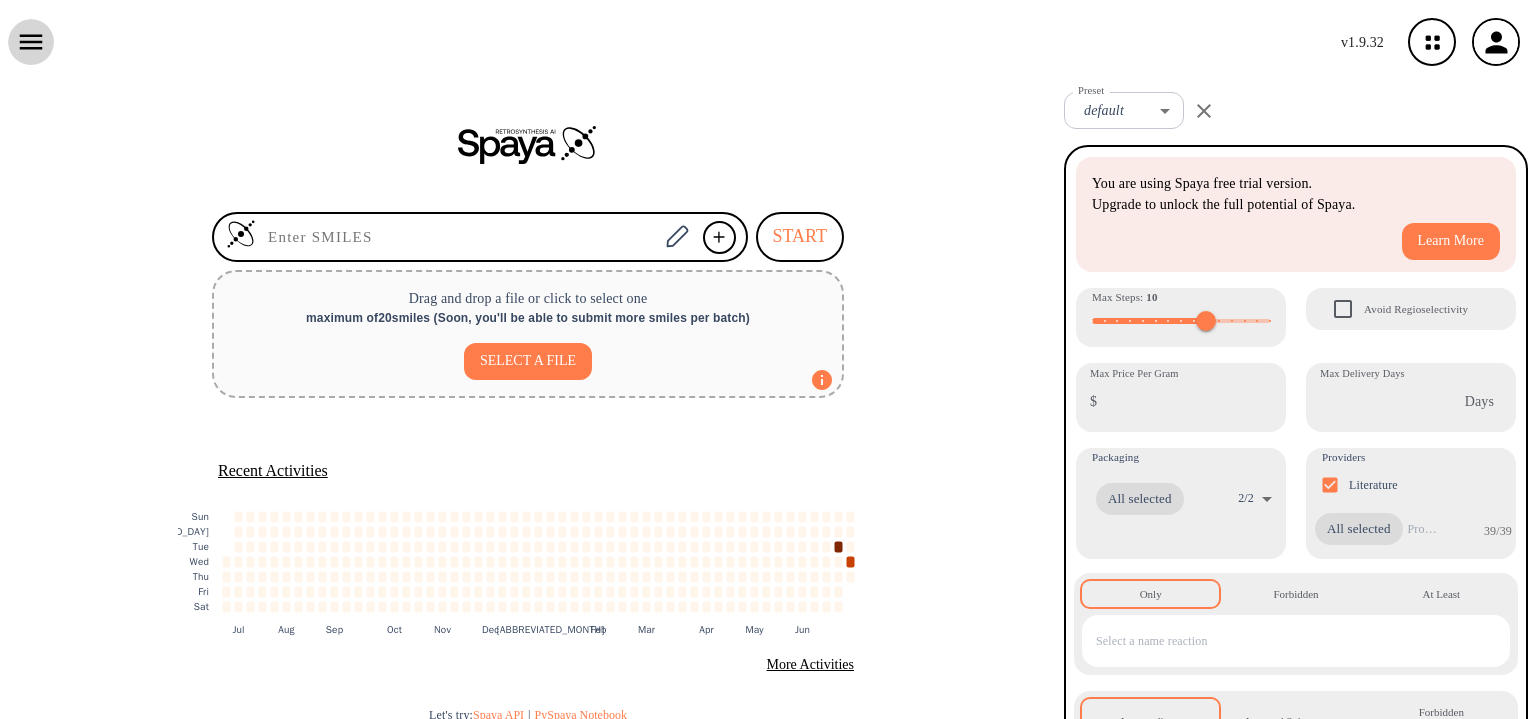 click at bounding box center (31, 42) 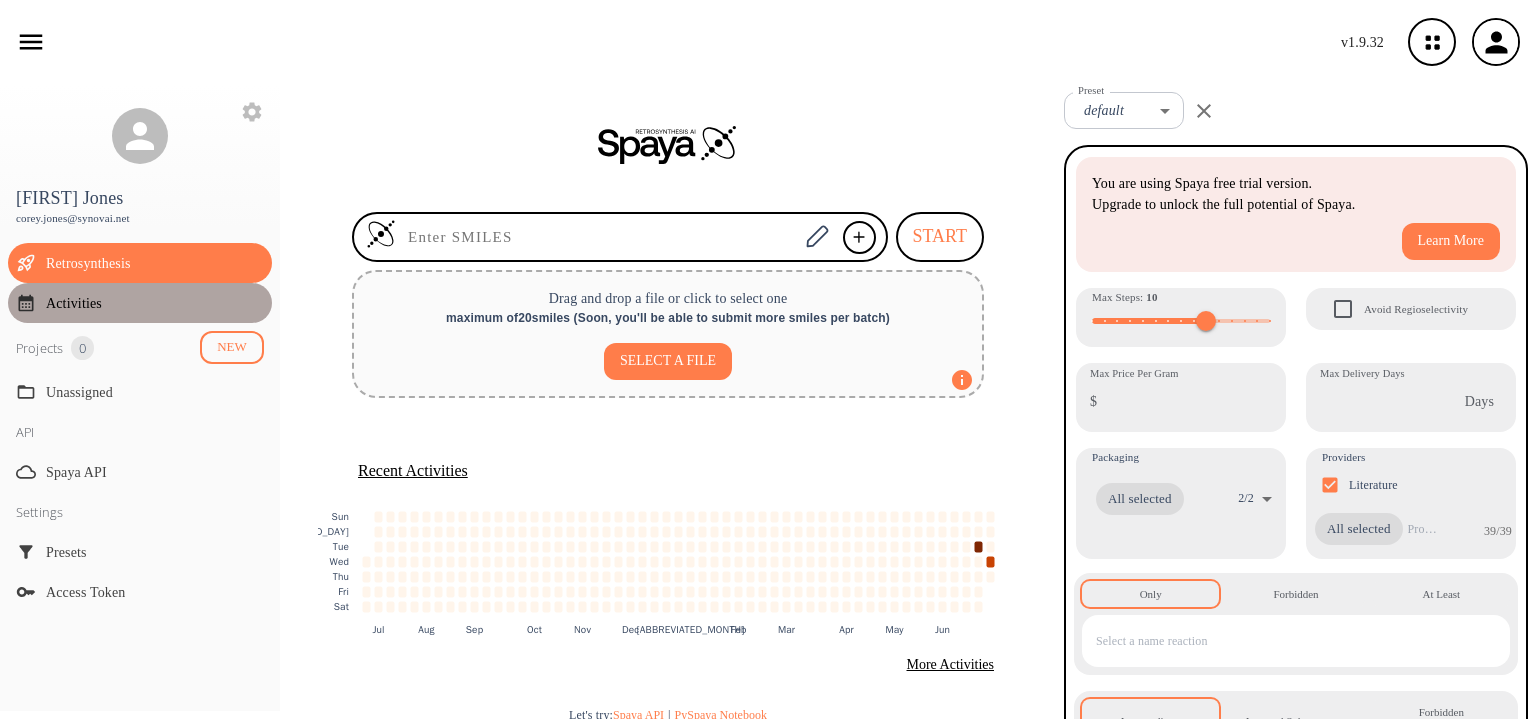 click on "Activities" at bounding box center (155, 263) 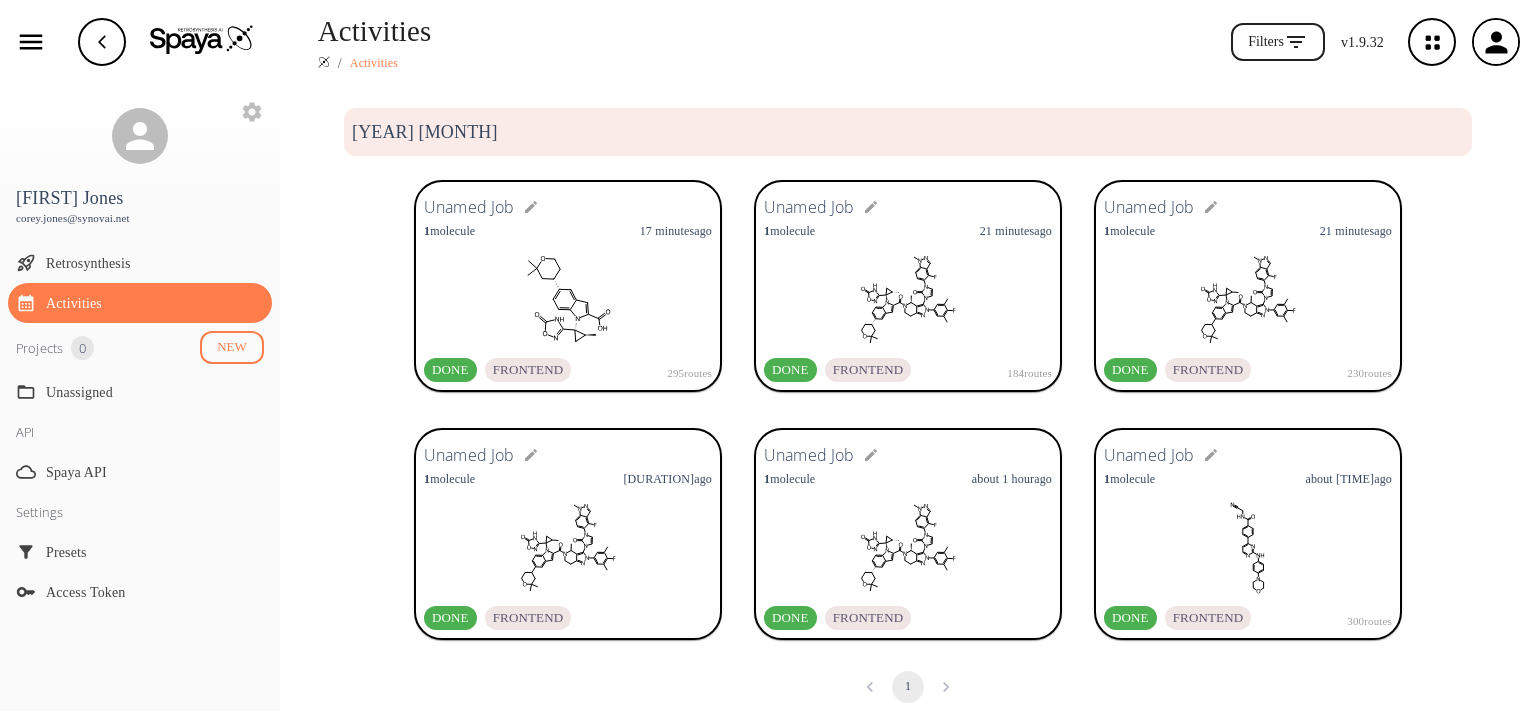 click at bounding box center [908, 300] 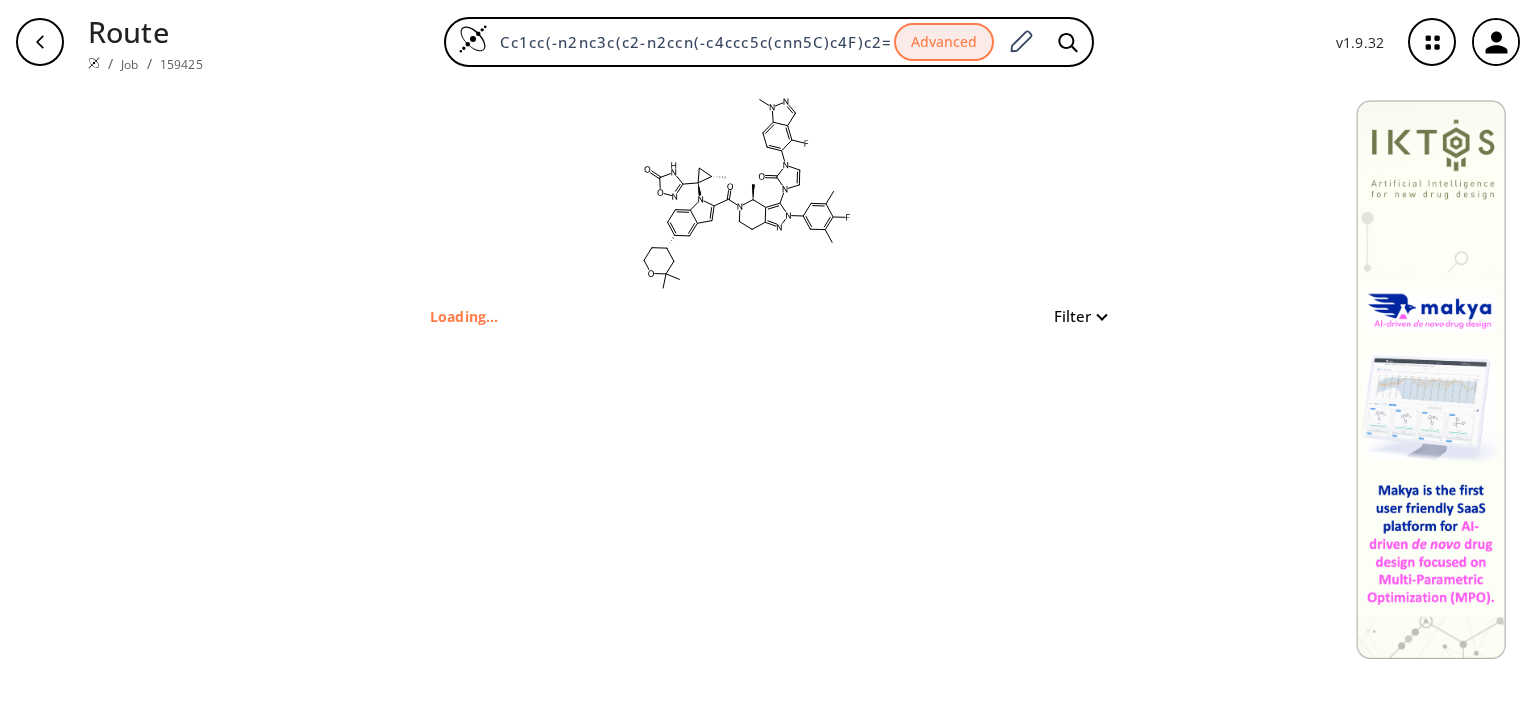 scroll, scrollTop: 0, scrollLeft: 0, axis: both 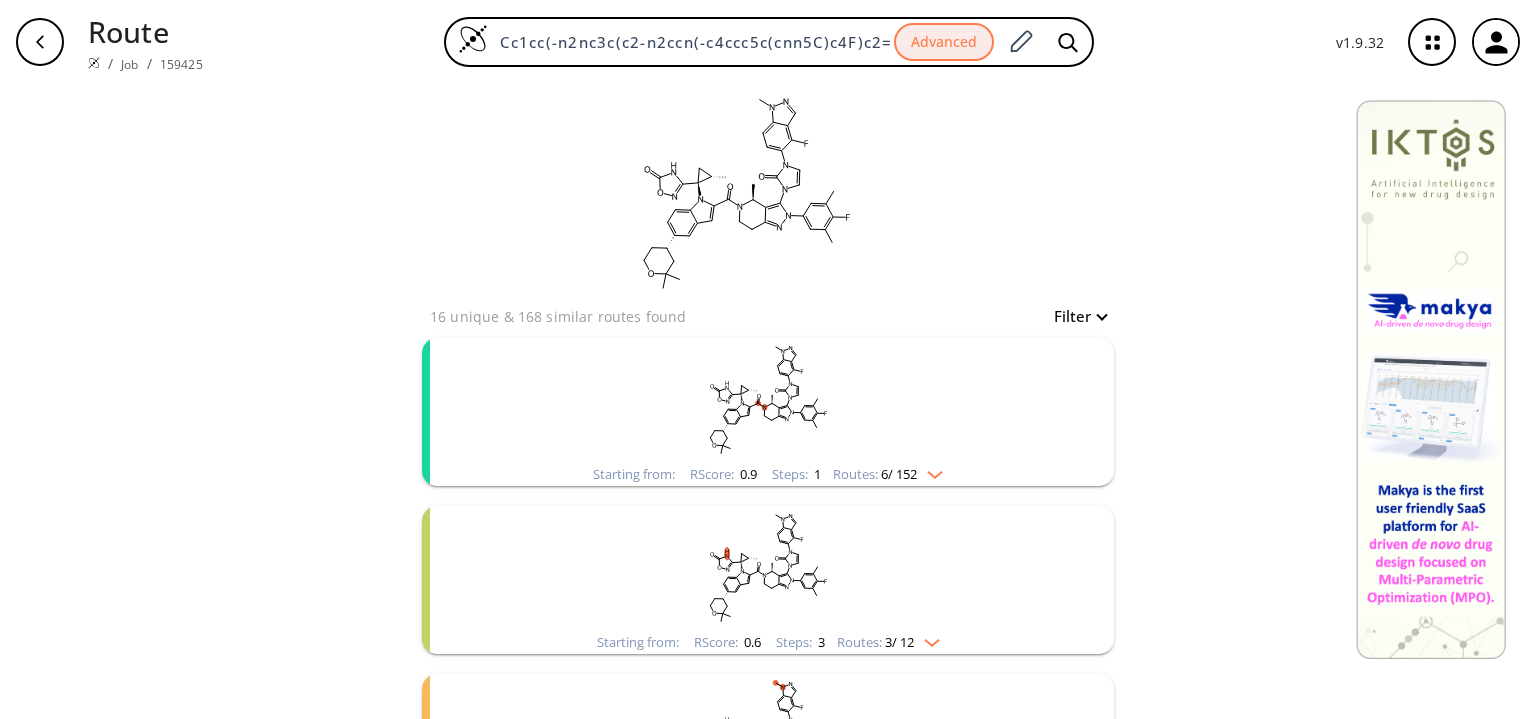 click at bounding box center (768, 400) 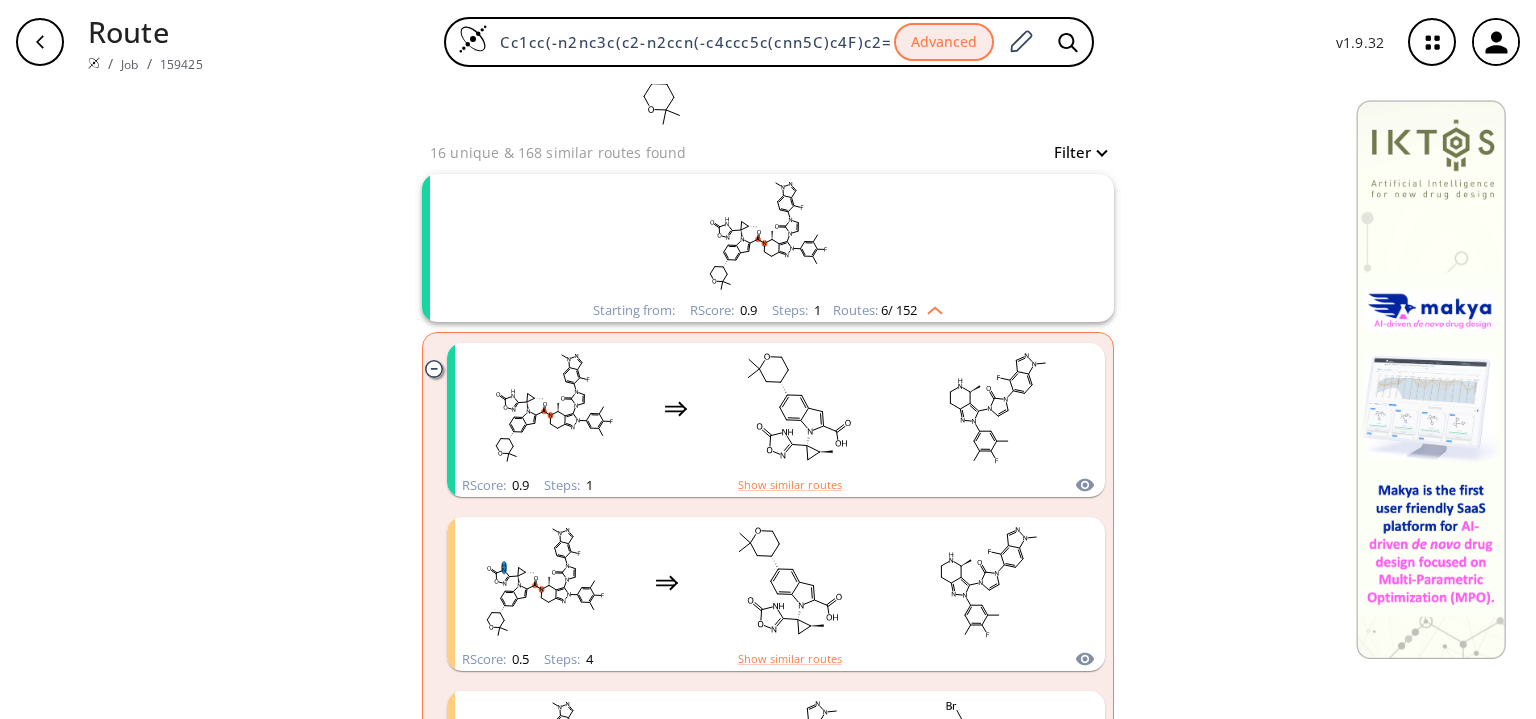 scroll, scrollTop: 171, scrollLeft: 0, axis: vertical 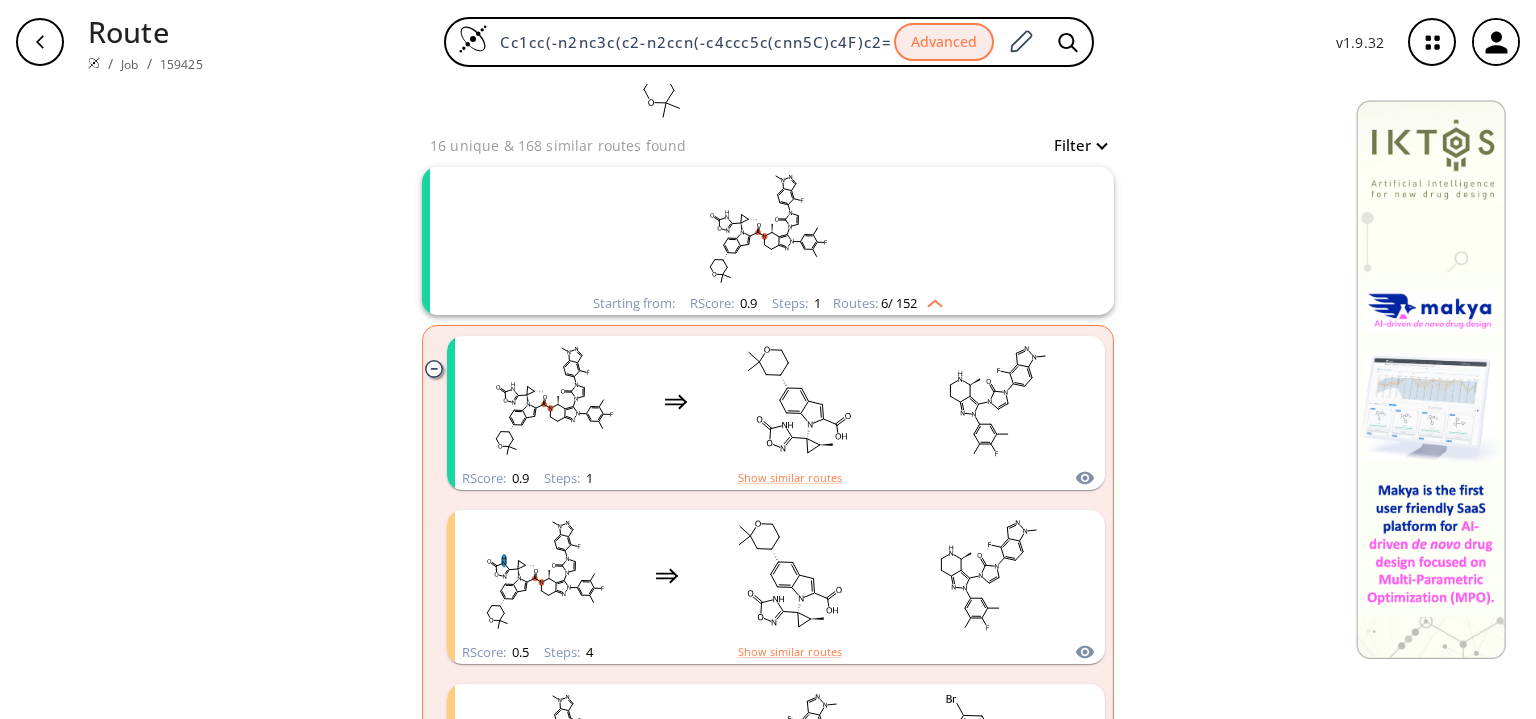 click at bounding box center [798, 401] 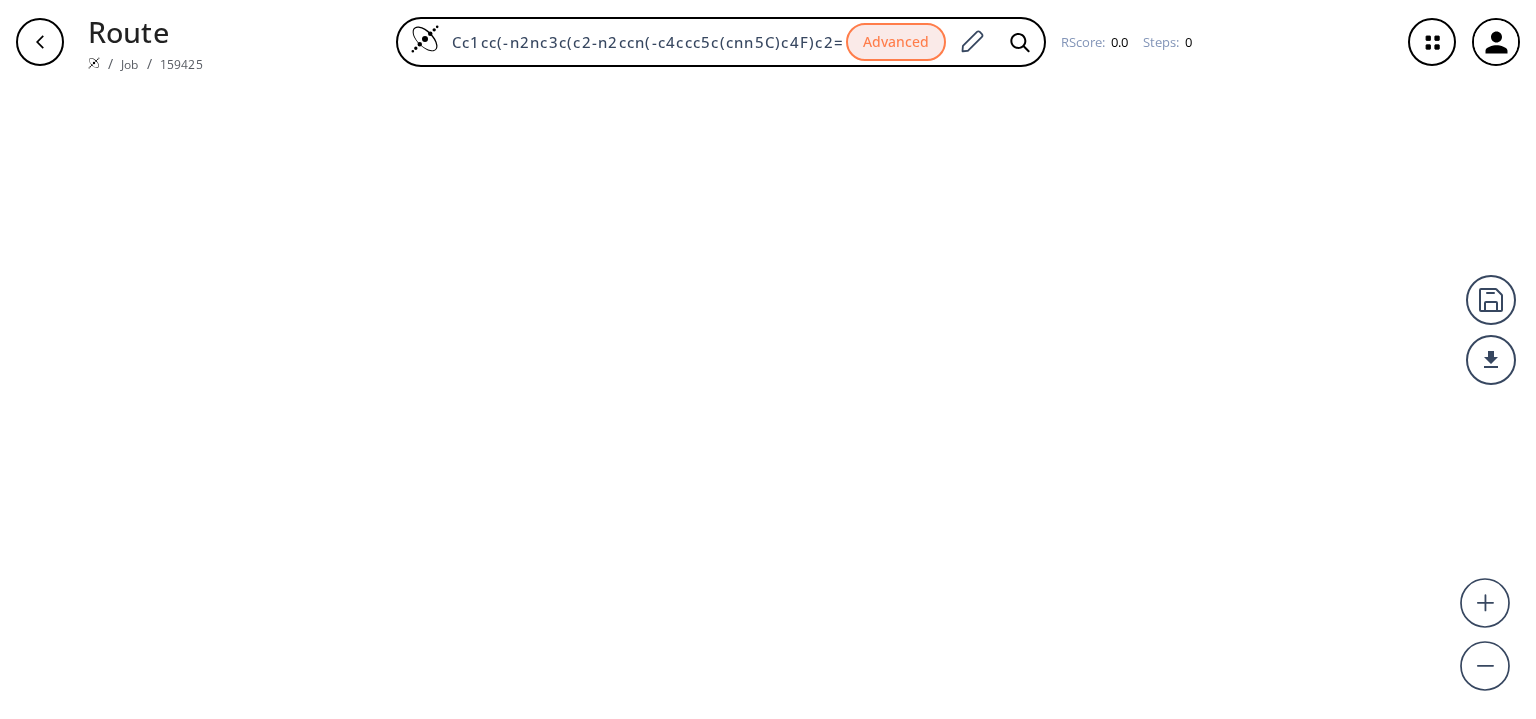 scroll, scrollTop: 0, scrollLeft: 0, axis: both 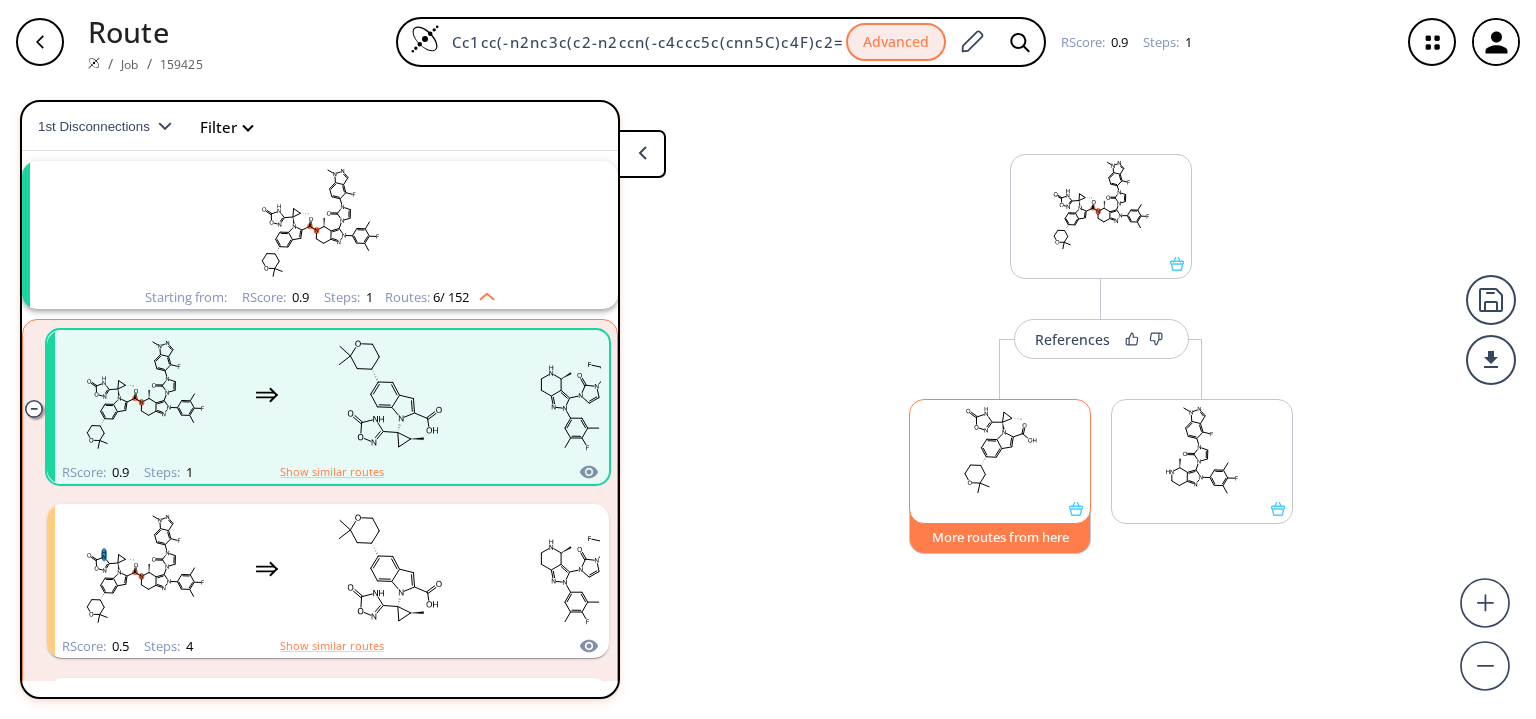 click on "More routes from here" at bounding box center (1000, 532) 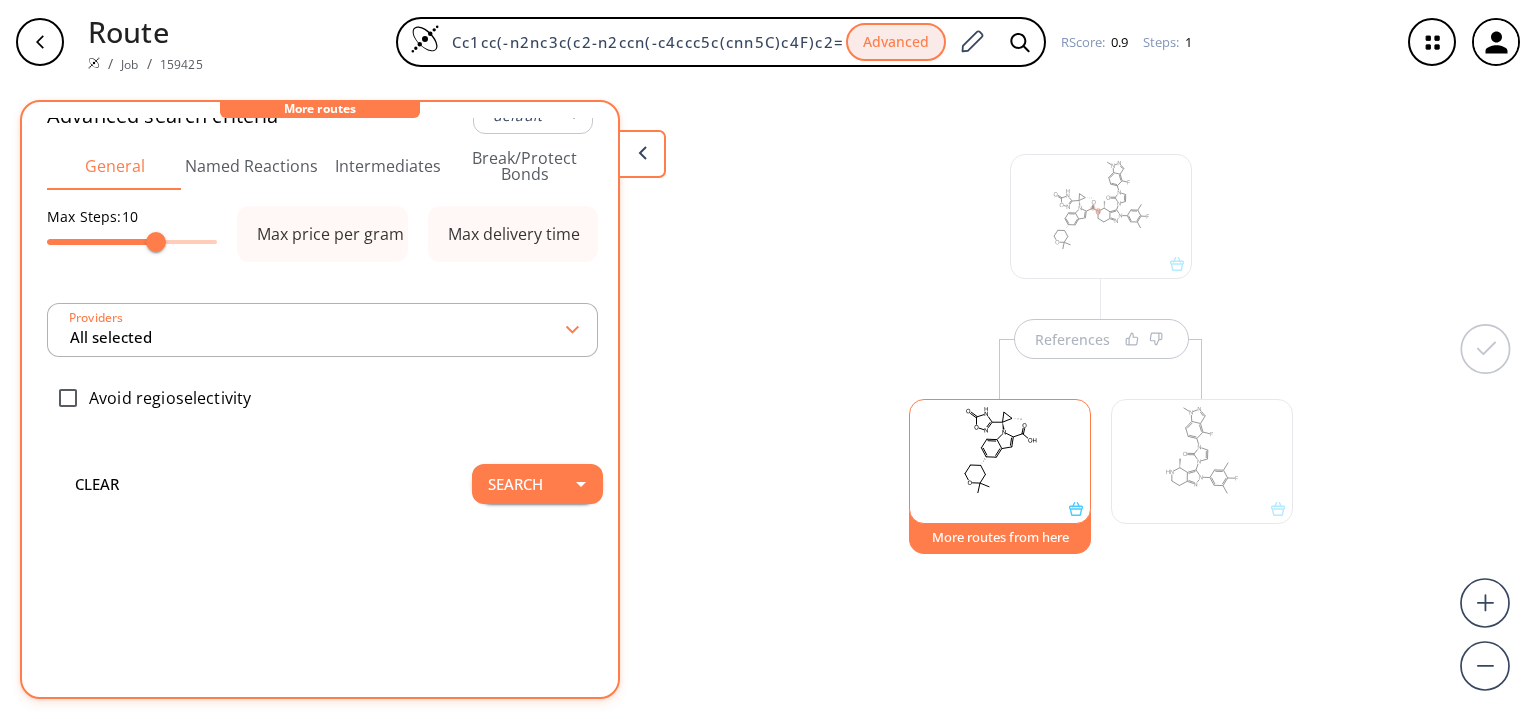 scroll, scrollTop: 0, scrollLeft: 0, axis: both 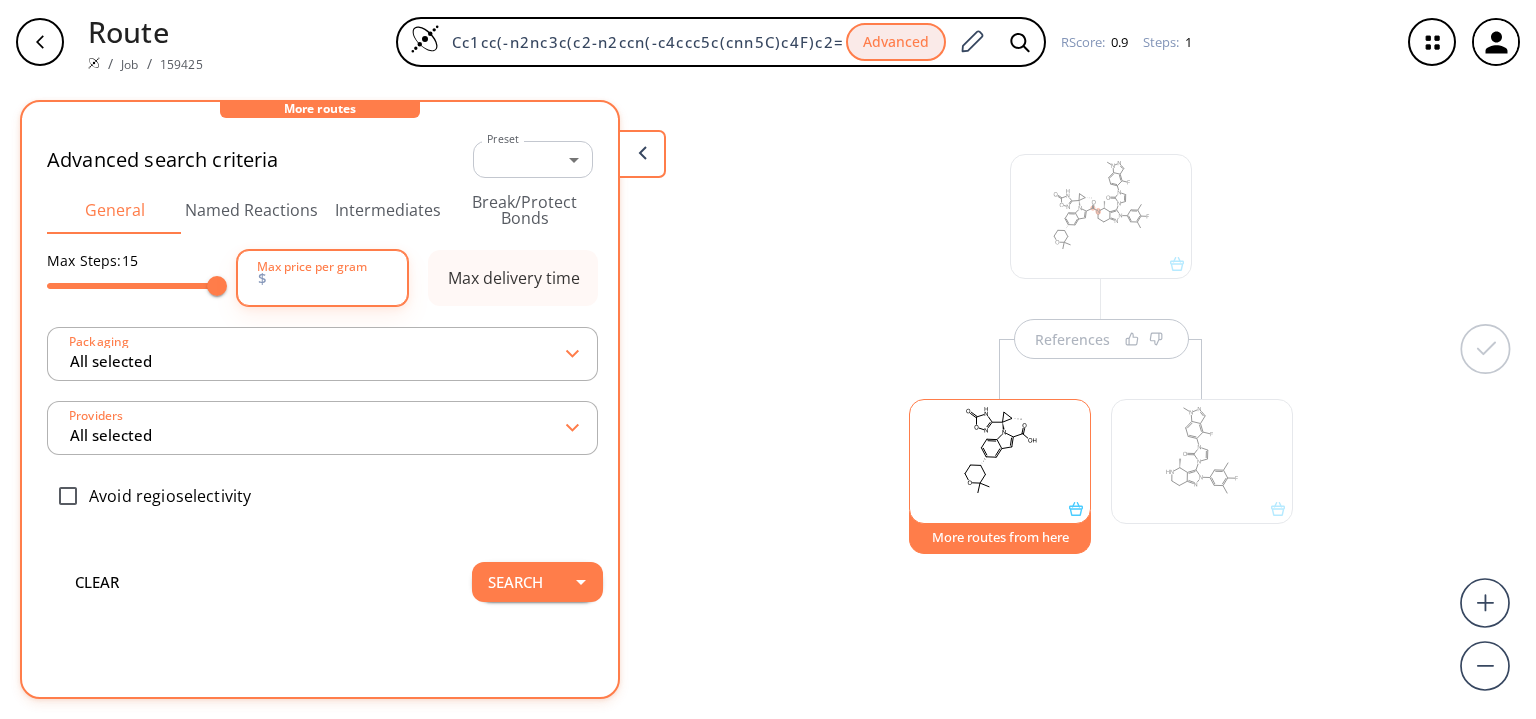 click at bounding box center (329, 278) 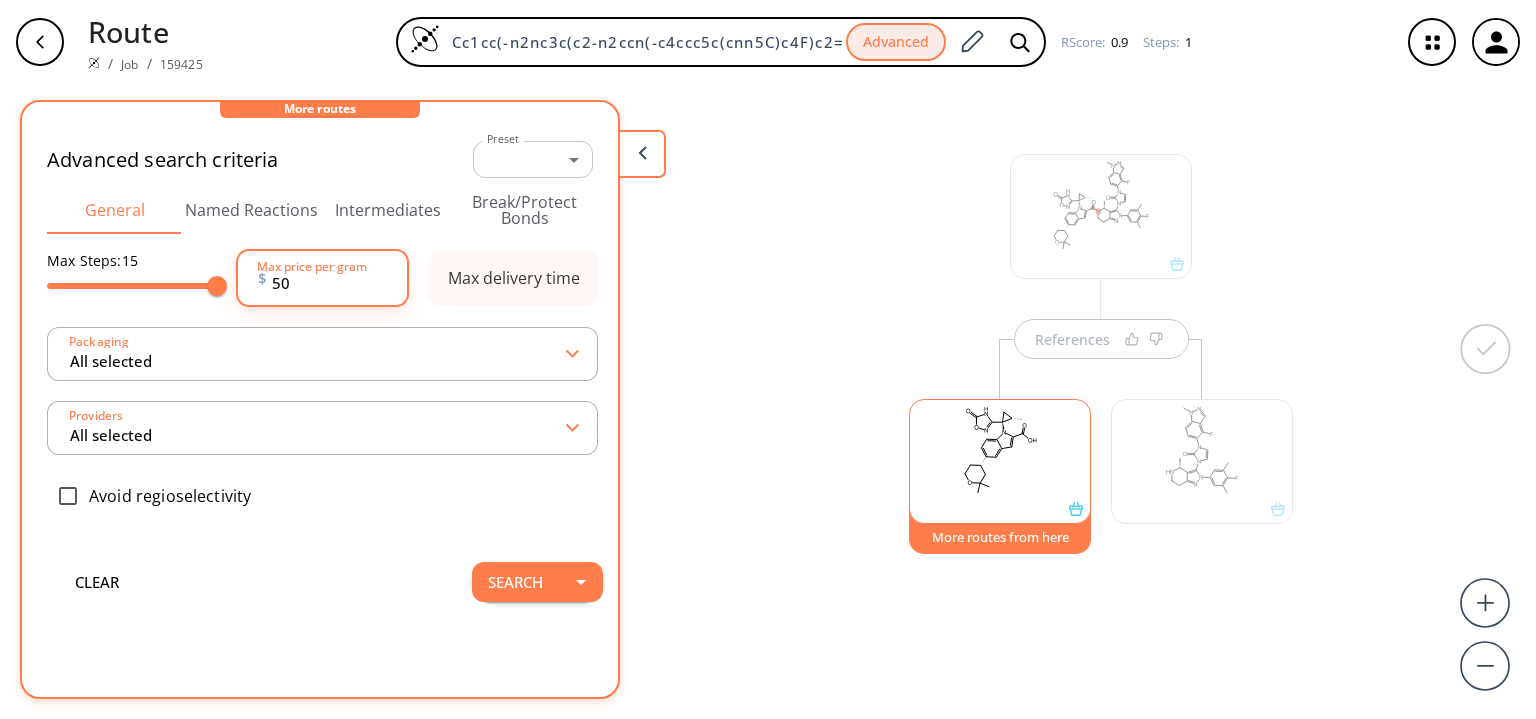 type on "50" 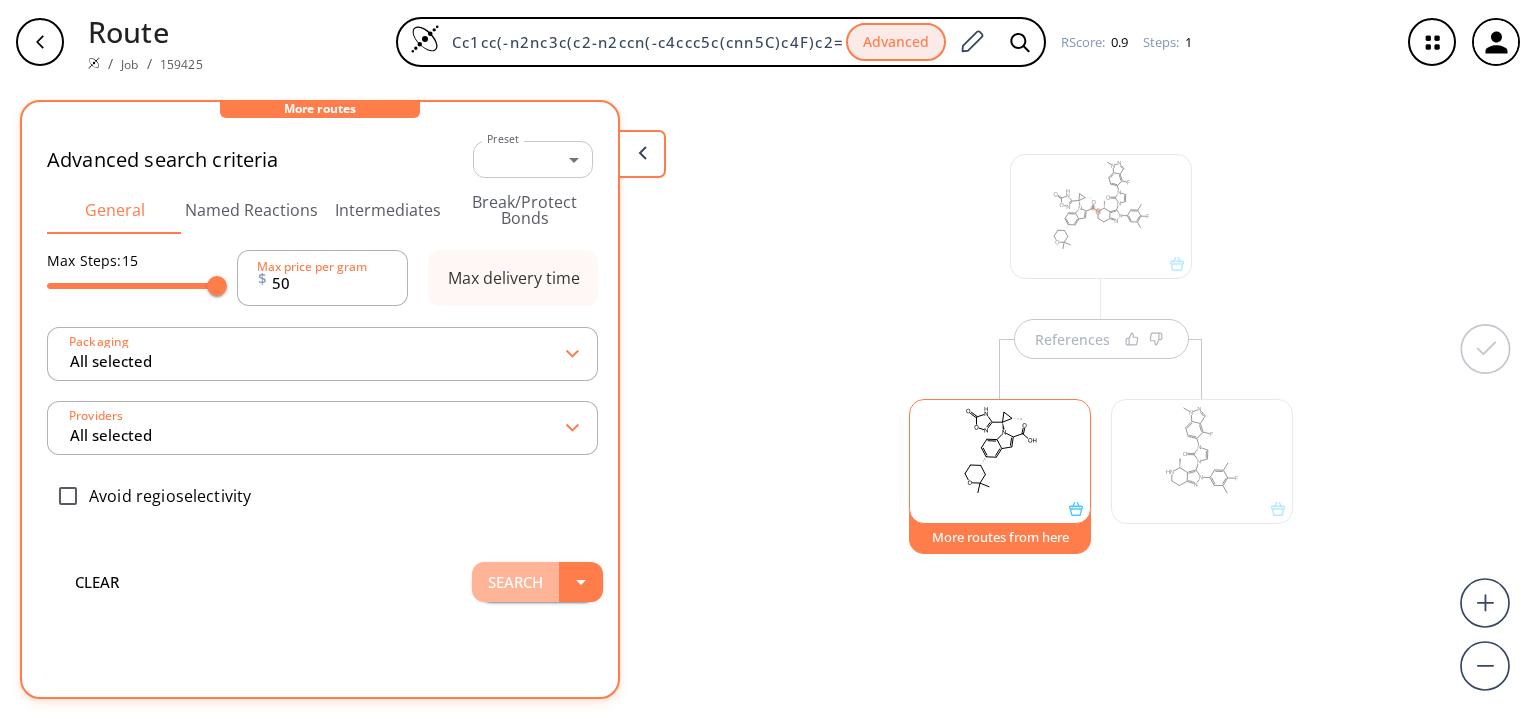 click on "Search" at bounding box center [515, 582] 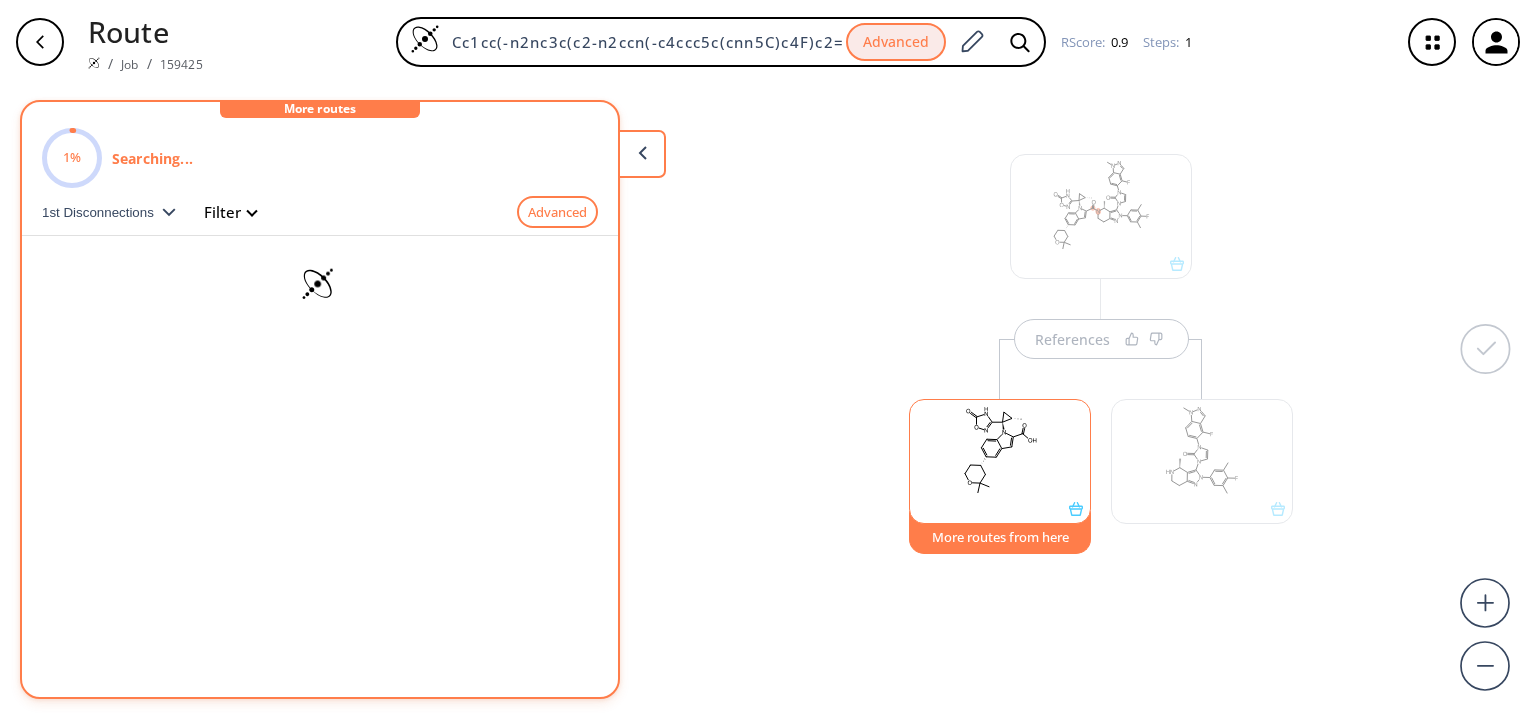 click on "Filter" at bounding box center (224, 212) 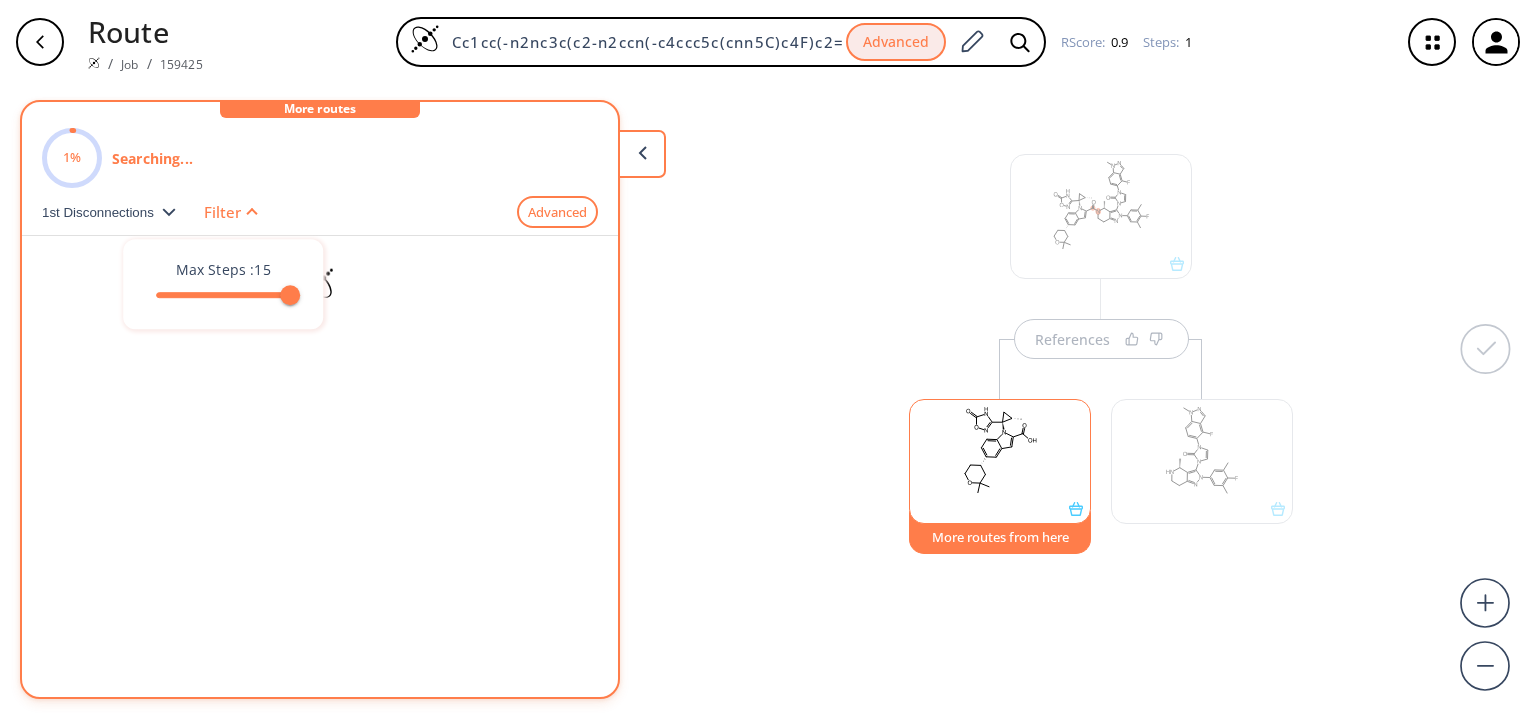 click at bounding box center (343, 399) 